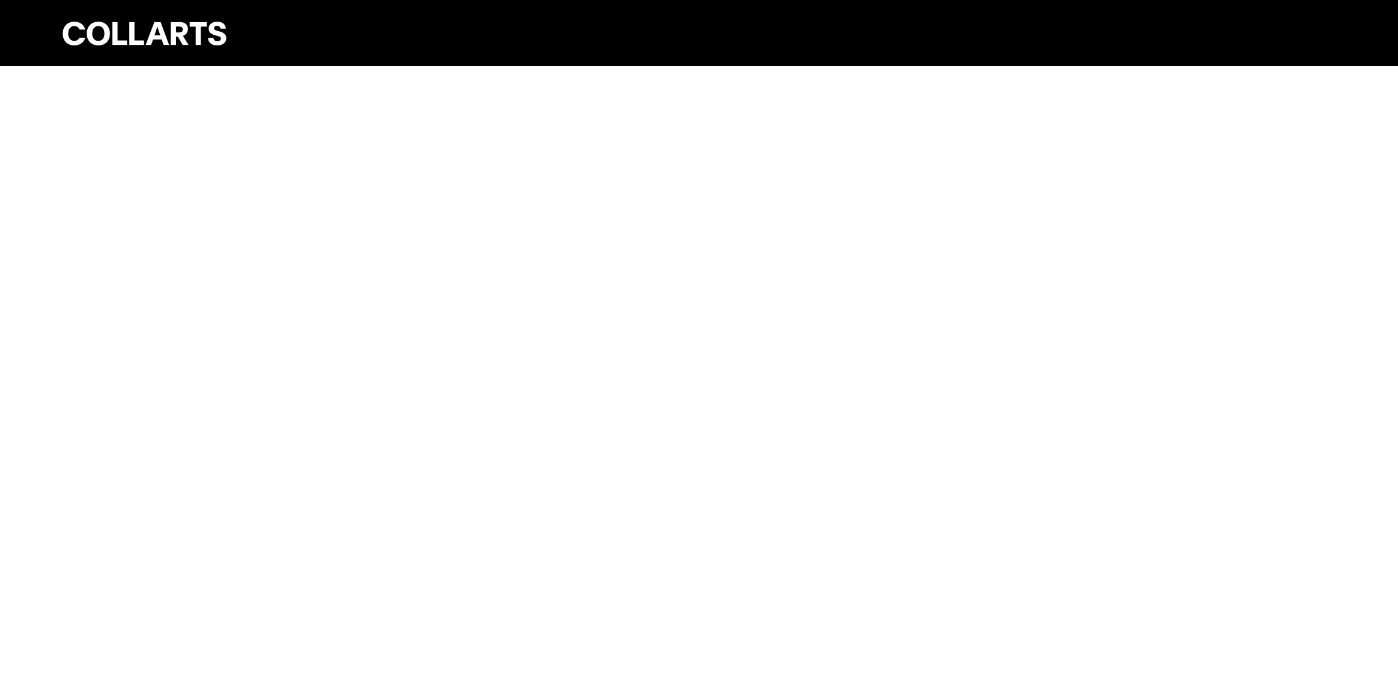 scroll, scrollTop: 0, scrollLeft: 0, axis: both 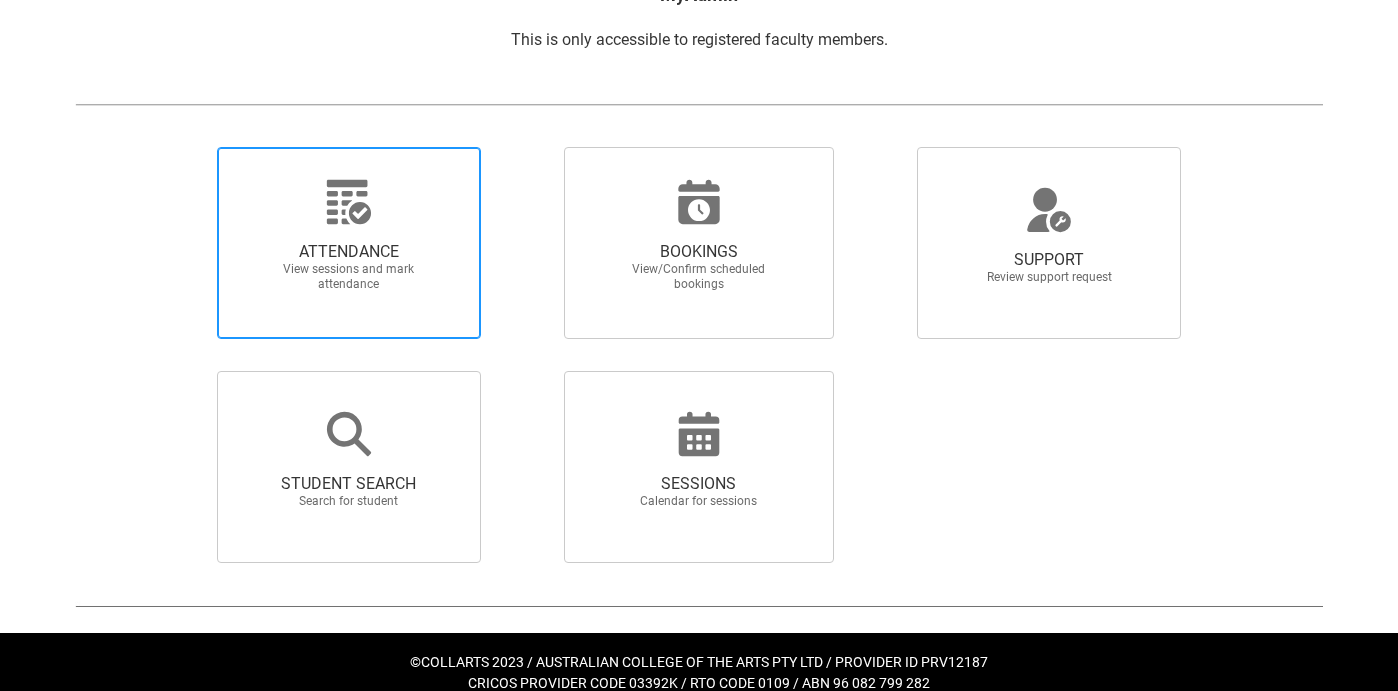 click on "View sessions and mark attendance" at bounding box center [349, 277] 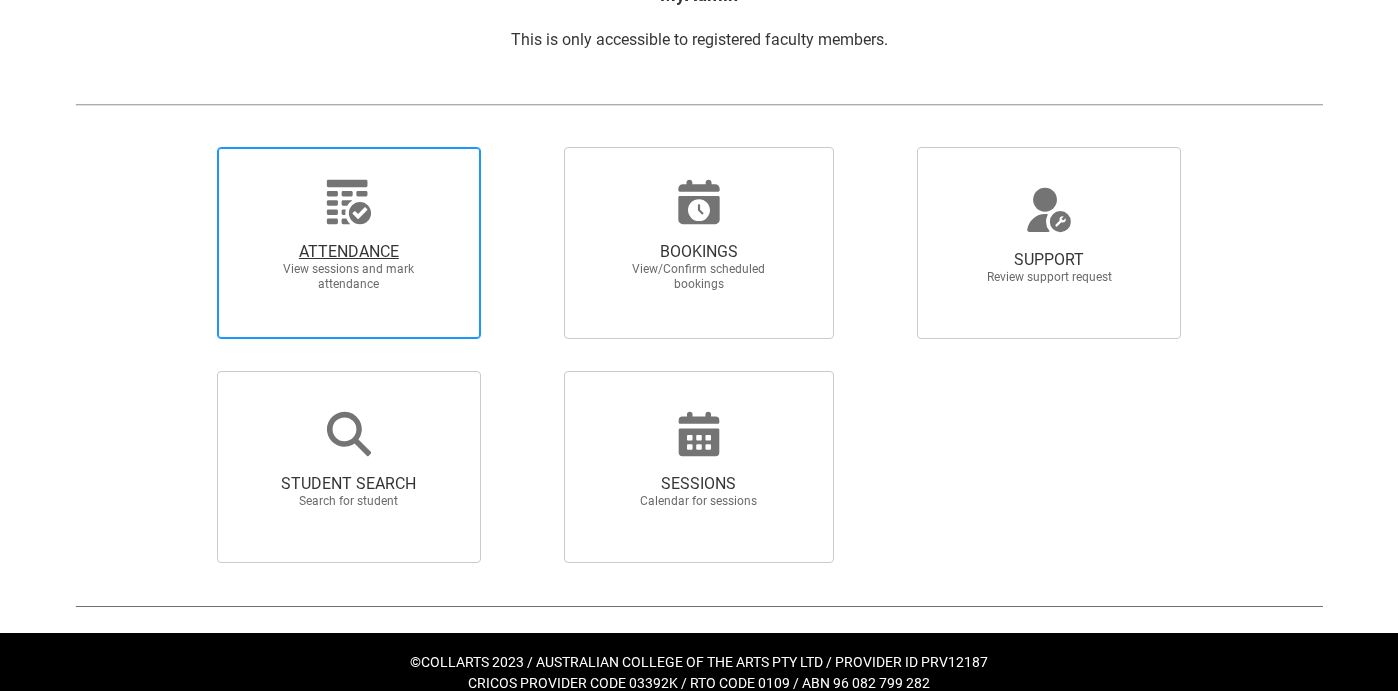 click on "ATTENDANCE View sessions and mark attendance" at bounding box center (183, 146) 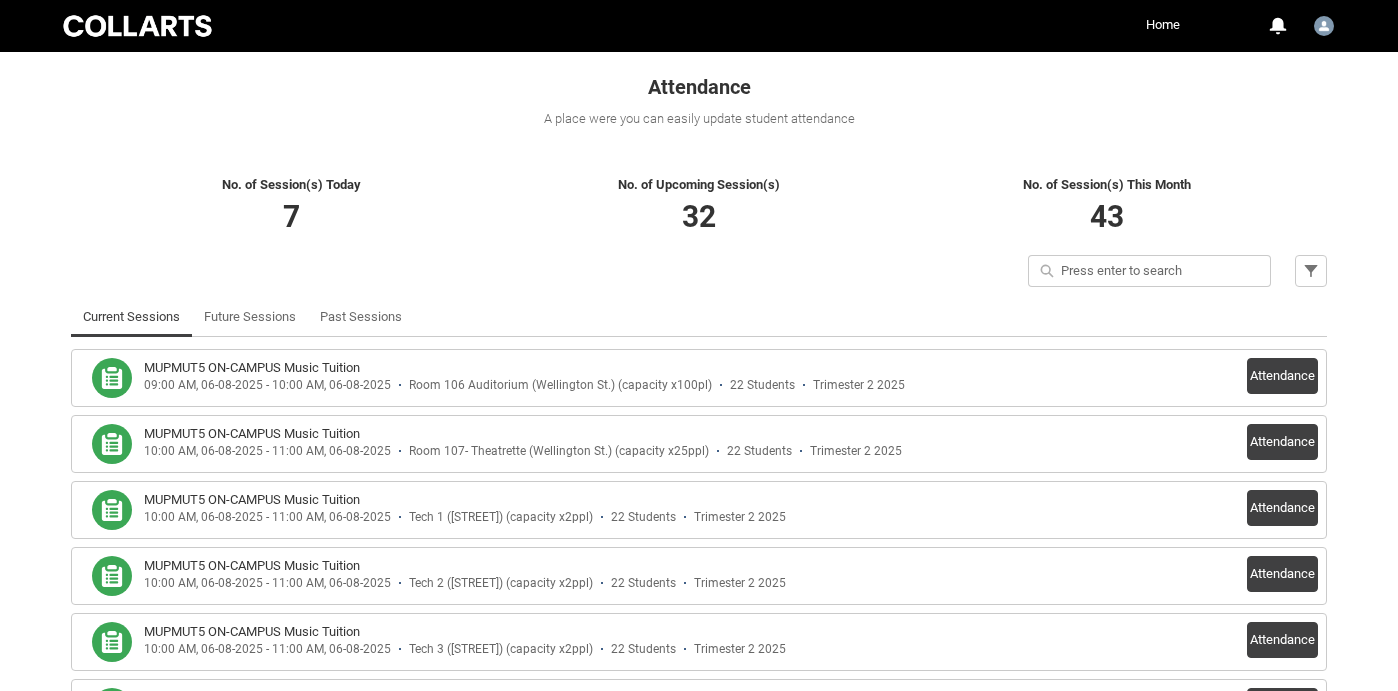 scroll, scrollTop: 339, scrollLeft: 0, axis: vertical 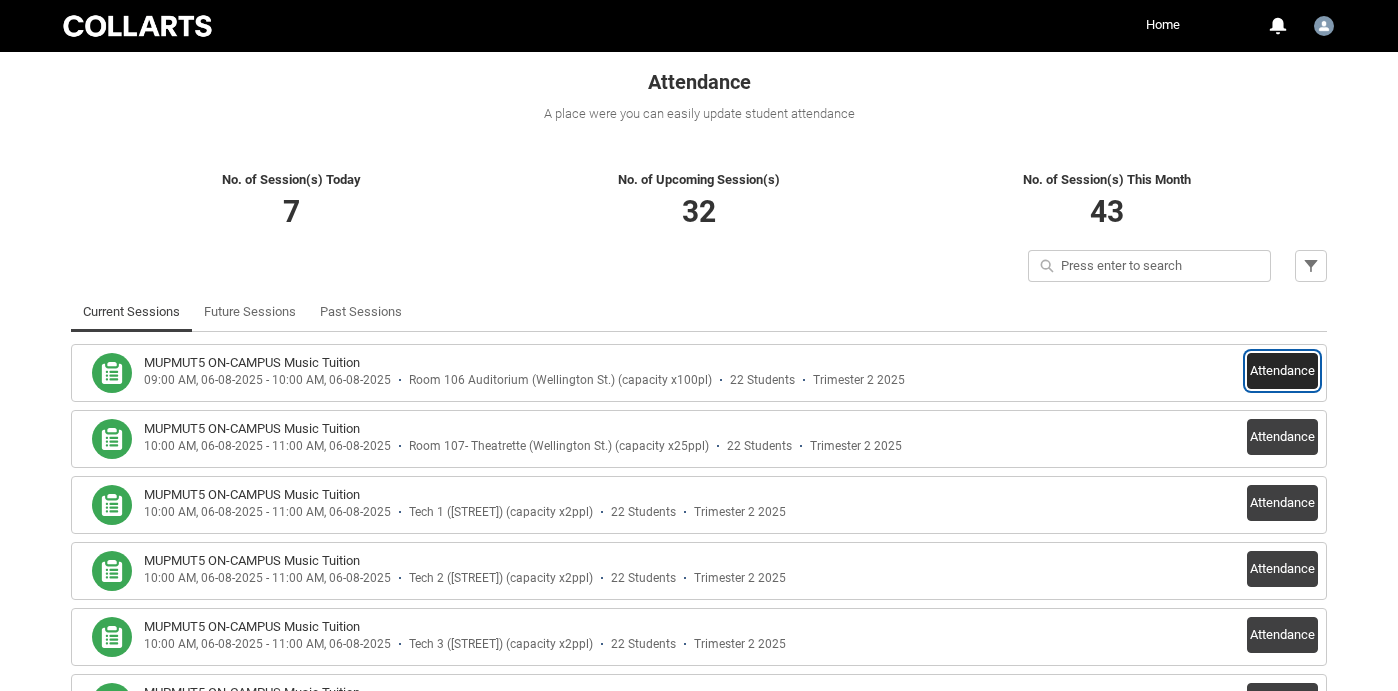 click on "Attendance" at bounding box center (1282, 371) 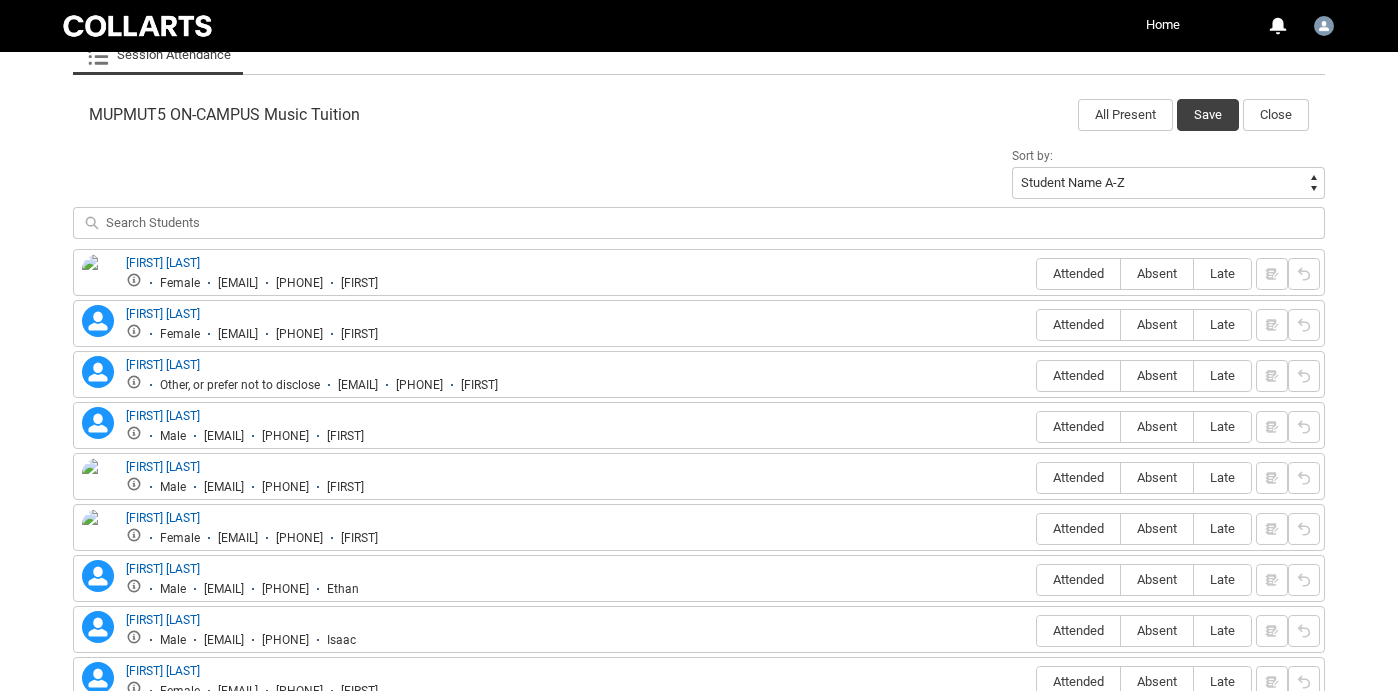 scroll, scrollTop: 681, scrollLeft: 0, axis: vertical 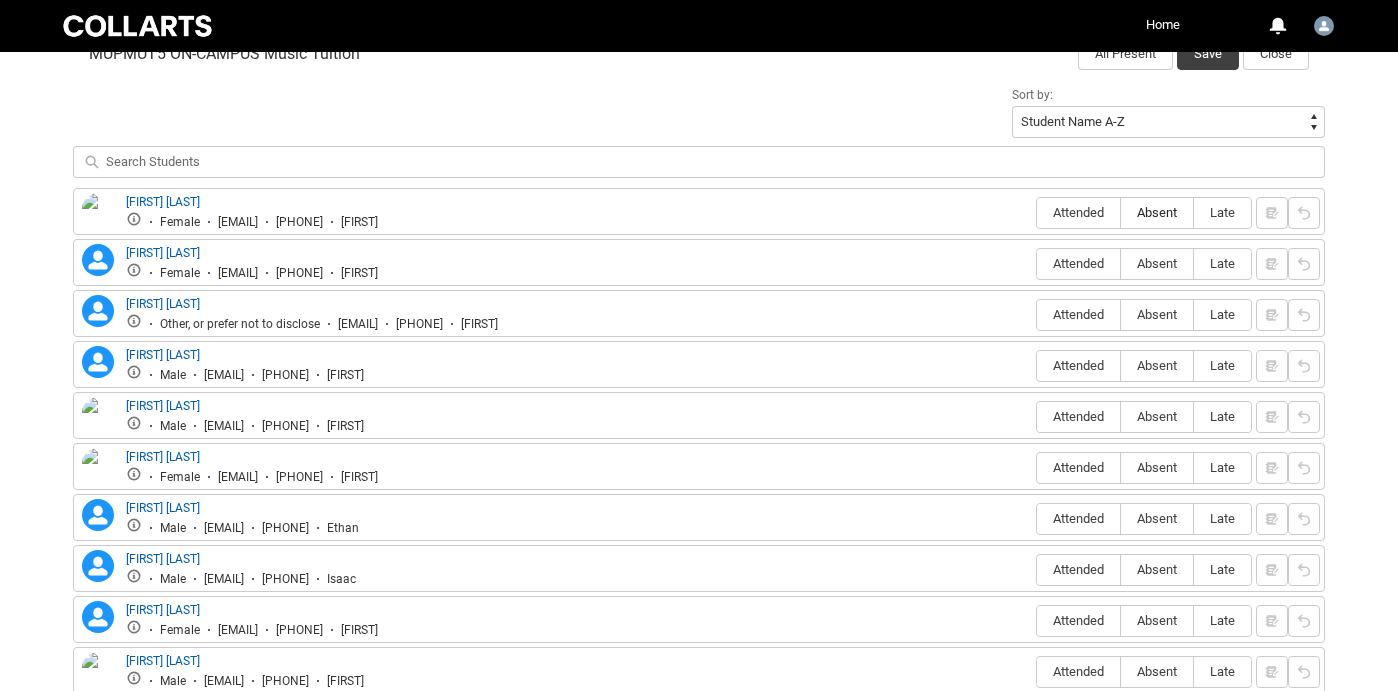 click on "Absent" at bounding box center (1157, 212) 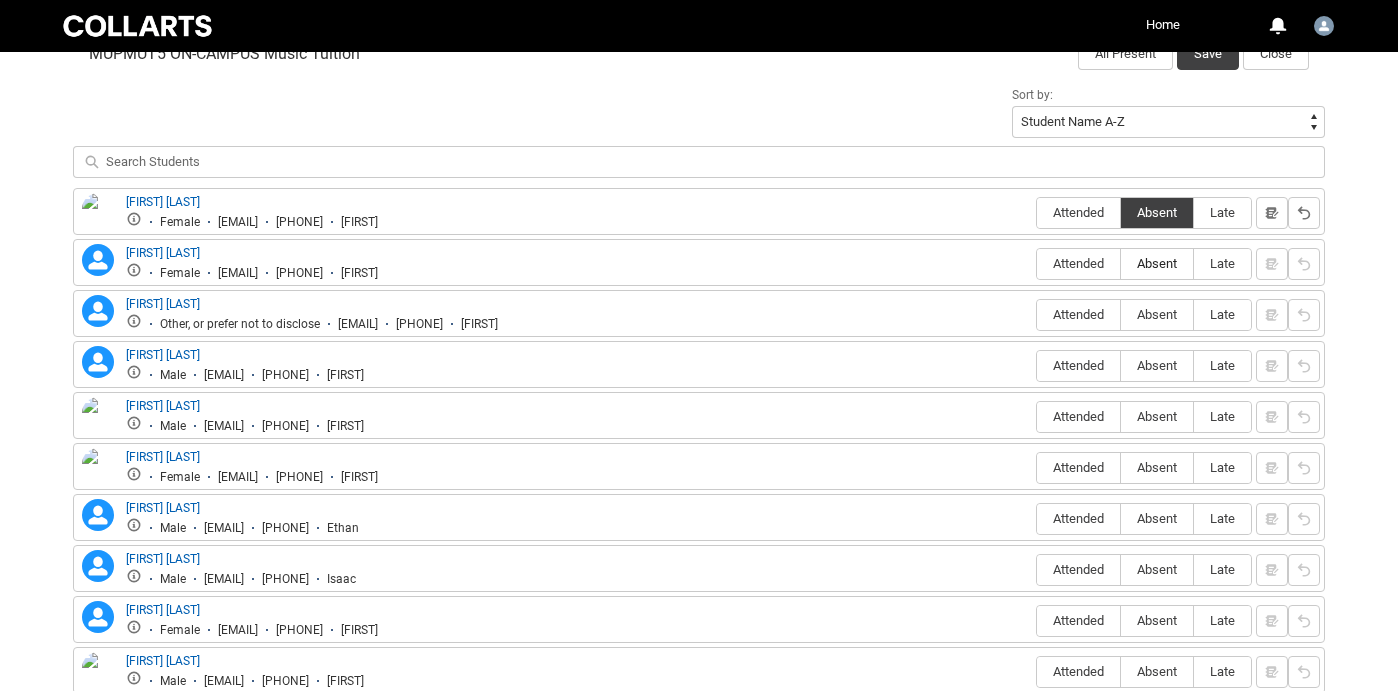 click on "Absent" at bounding box center [1157, 263] 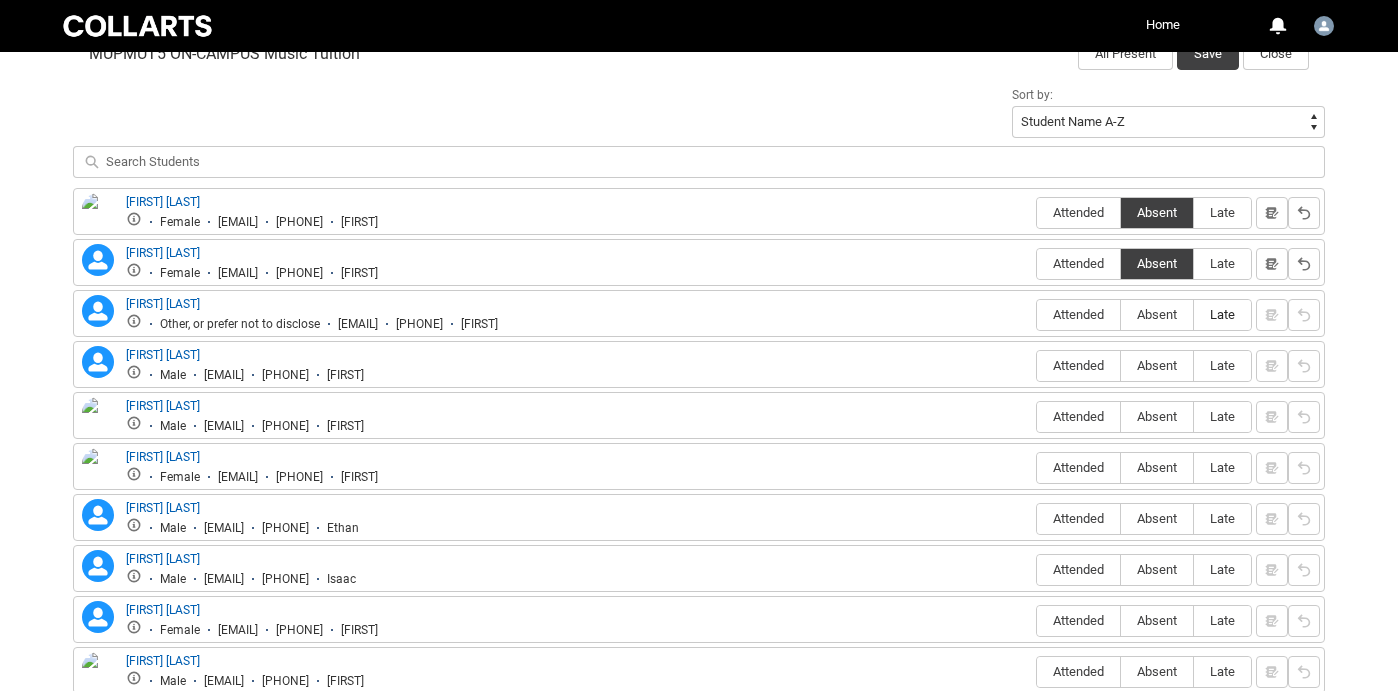 click on "Late" at bounding box center (1222, 315) 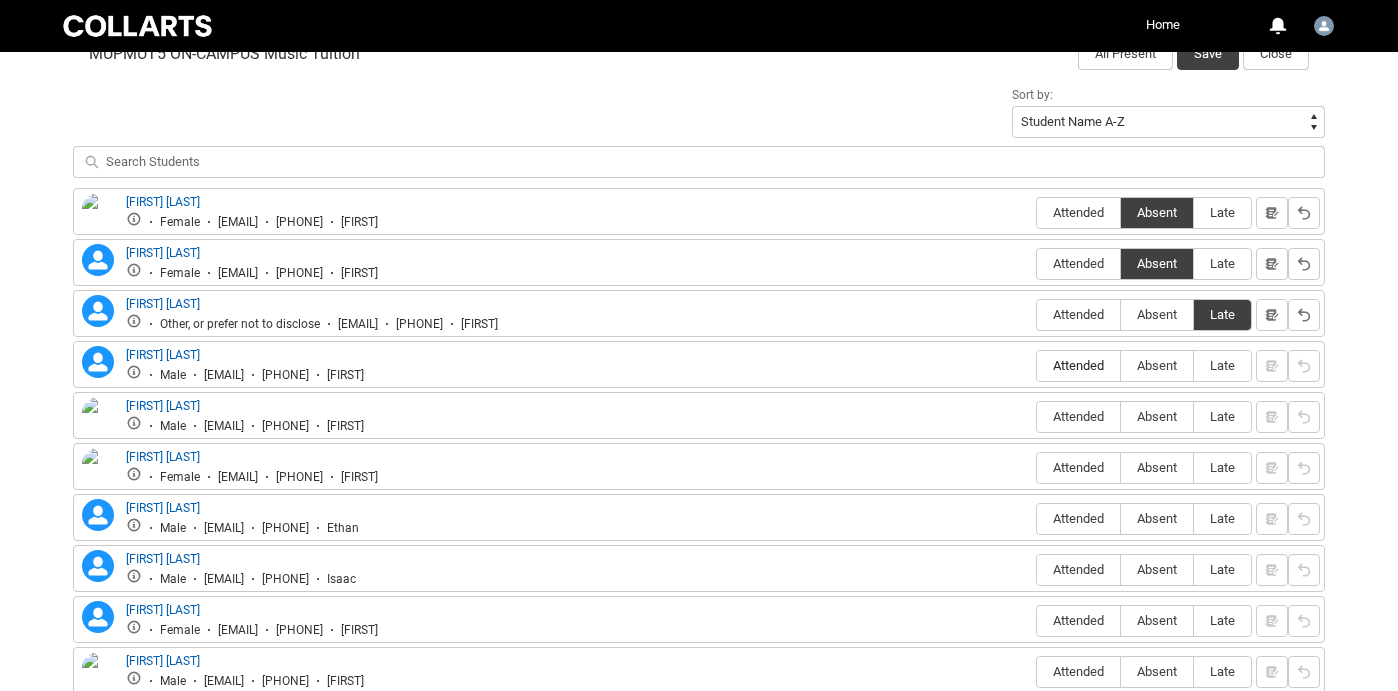 click on "Attended" at bounding box center [1078, 365] 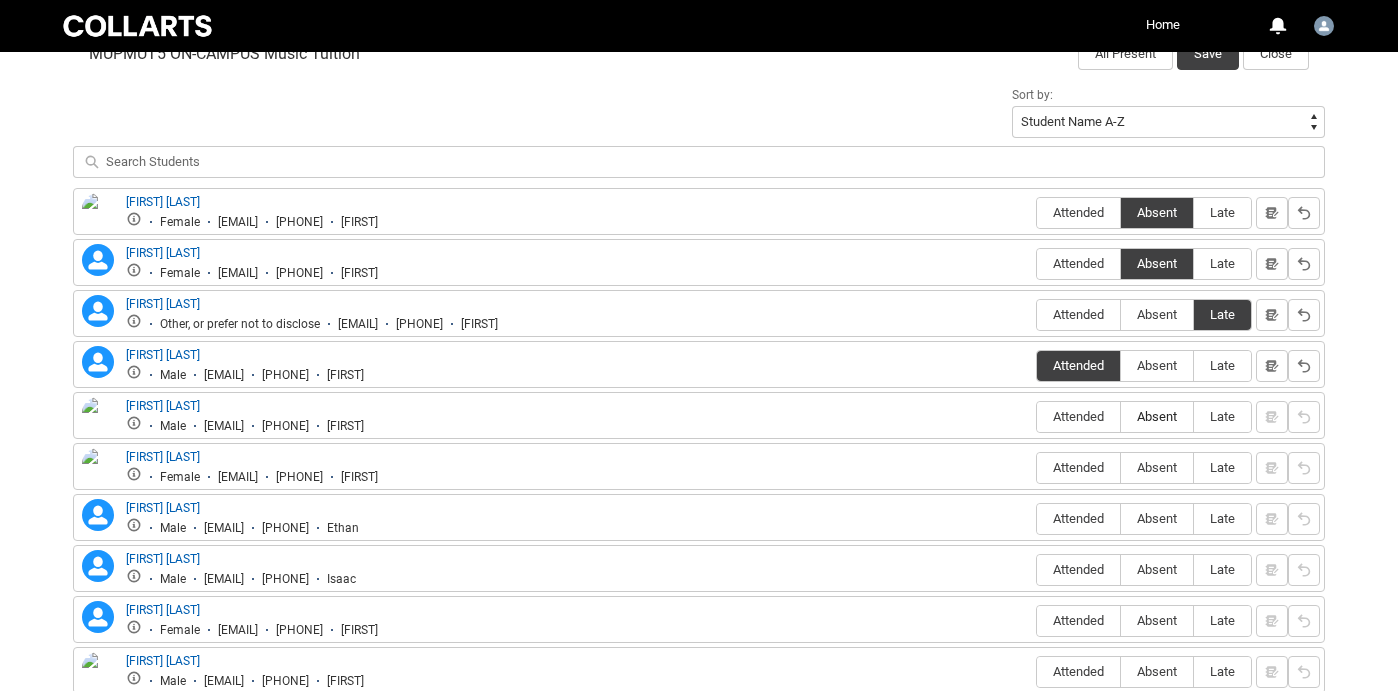 click on "Absent" at bounding box center (1157, 416) 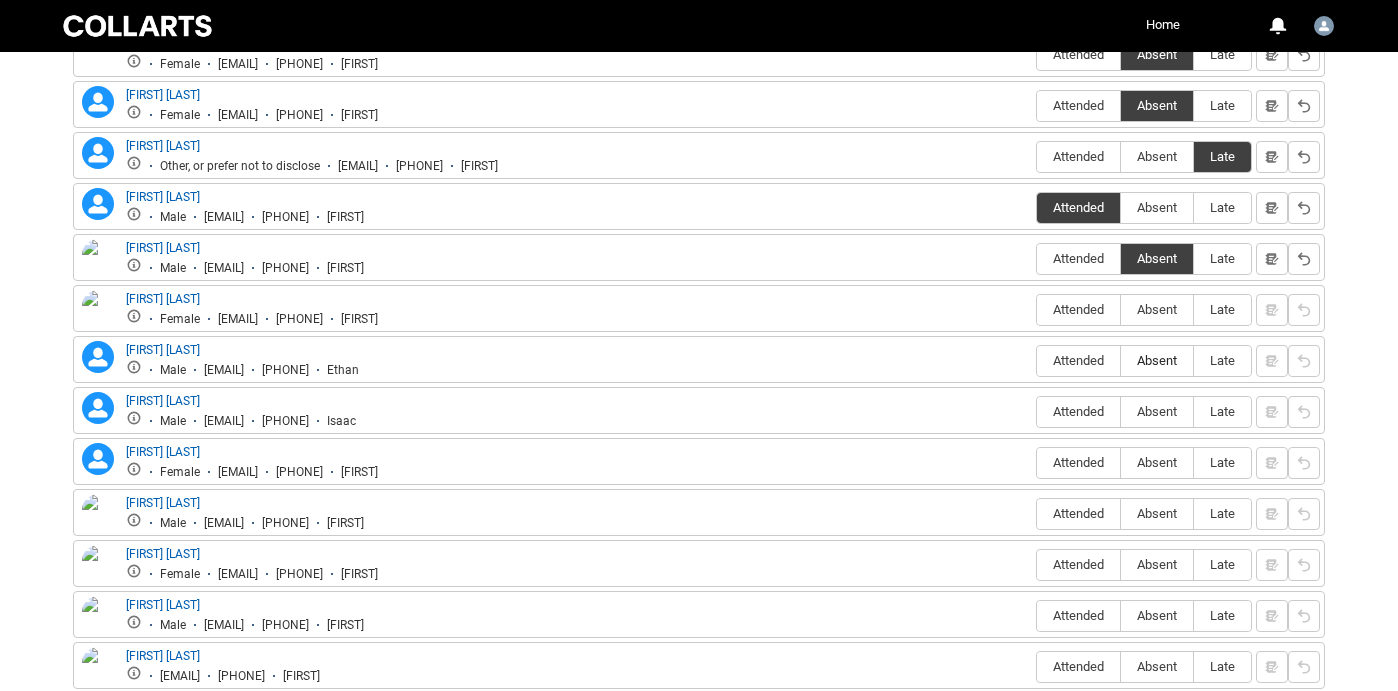 scroll, scrollTop: 847, scrollLeft: 0, axis: vertical 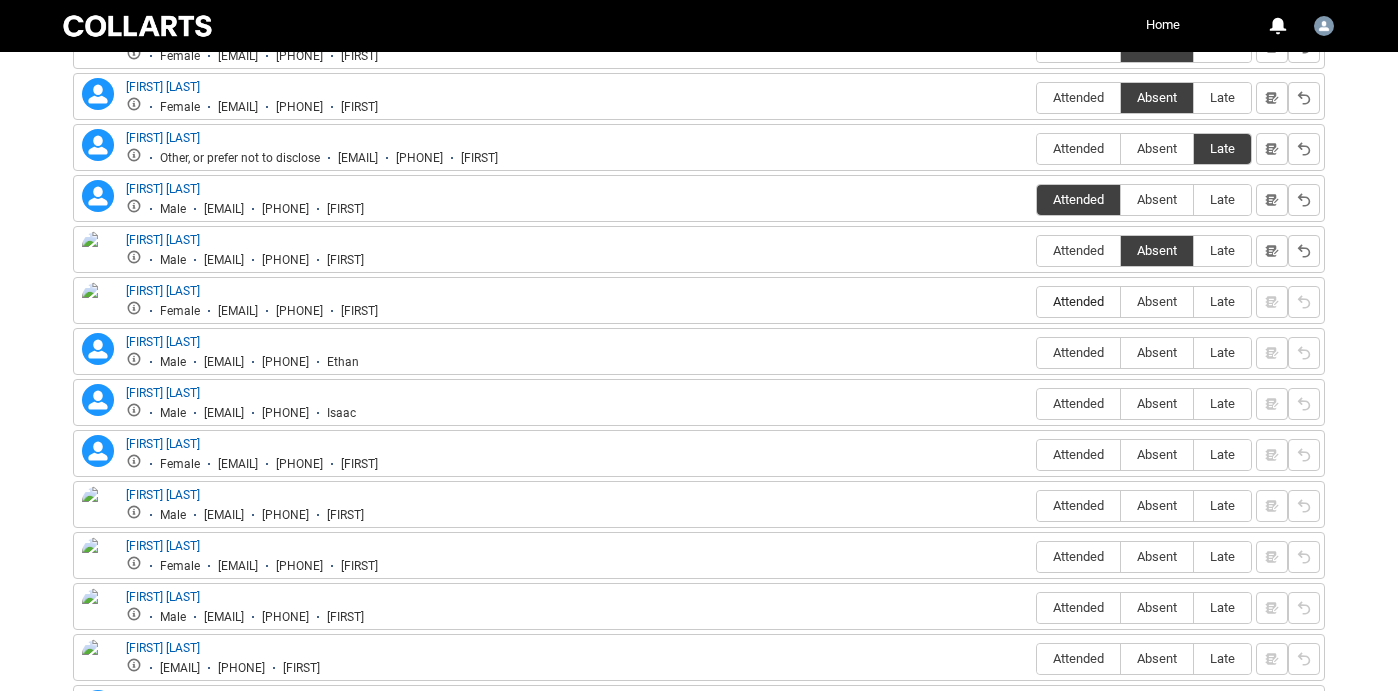 click on "Attended" at bounding box center (1078, 301) 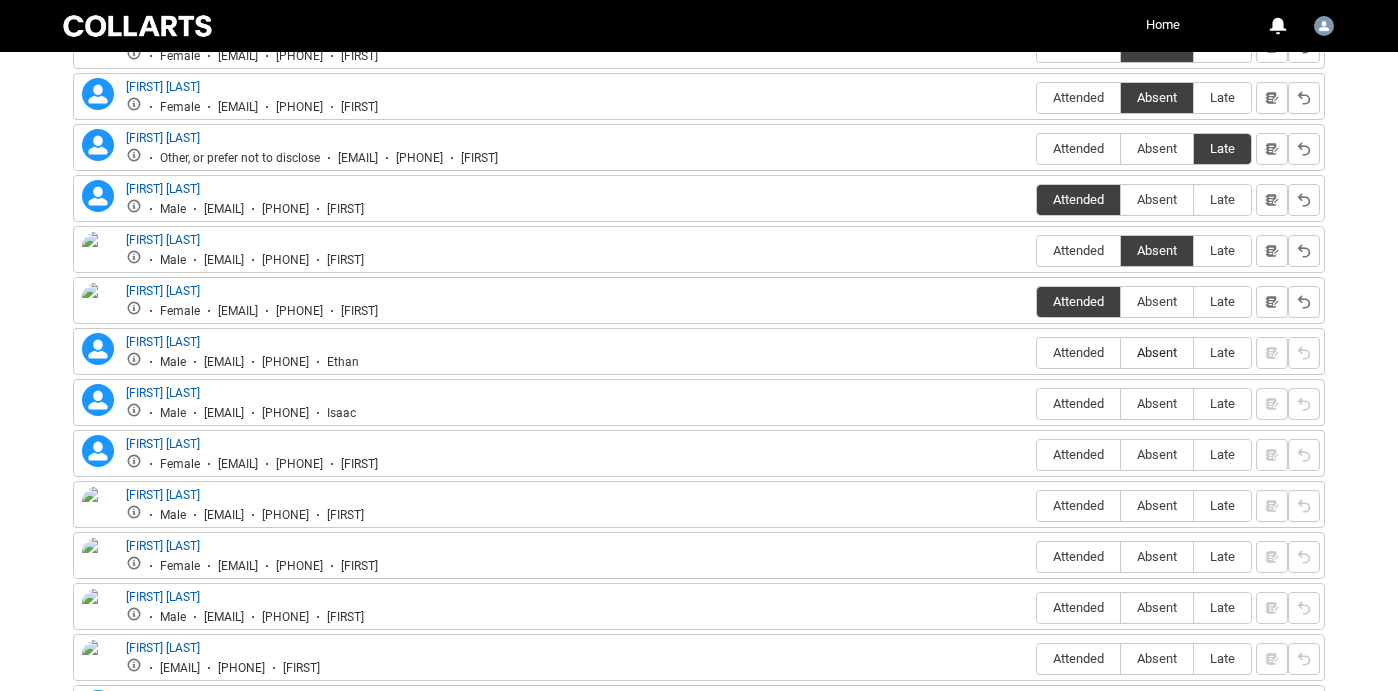 click on "Absent" at bounding box center [1157, 352] 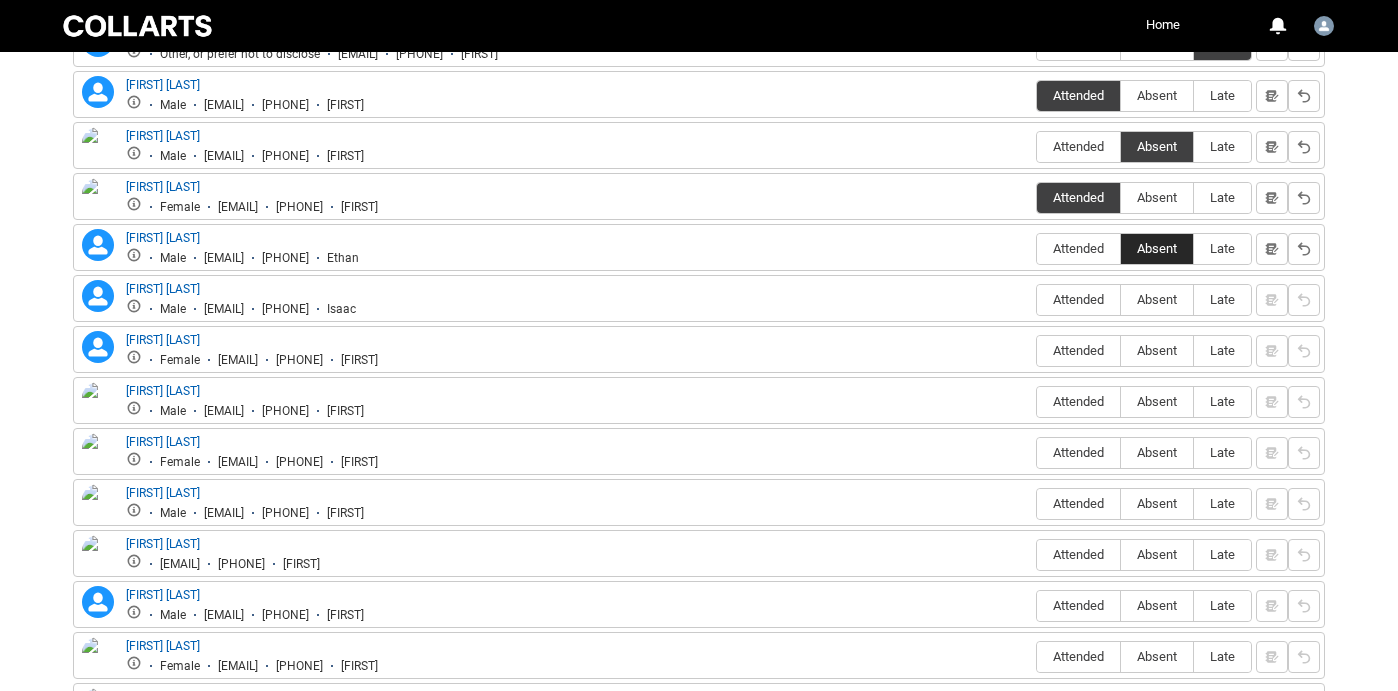 scroll, scrollTop: 962, scrollLeft: 0, axis: vertical 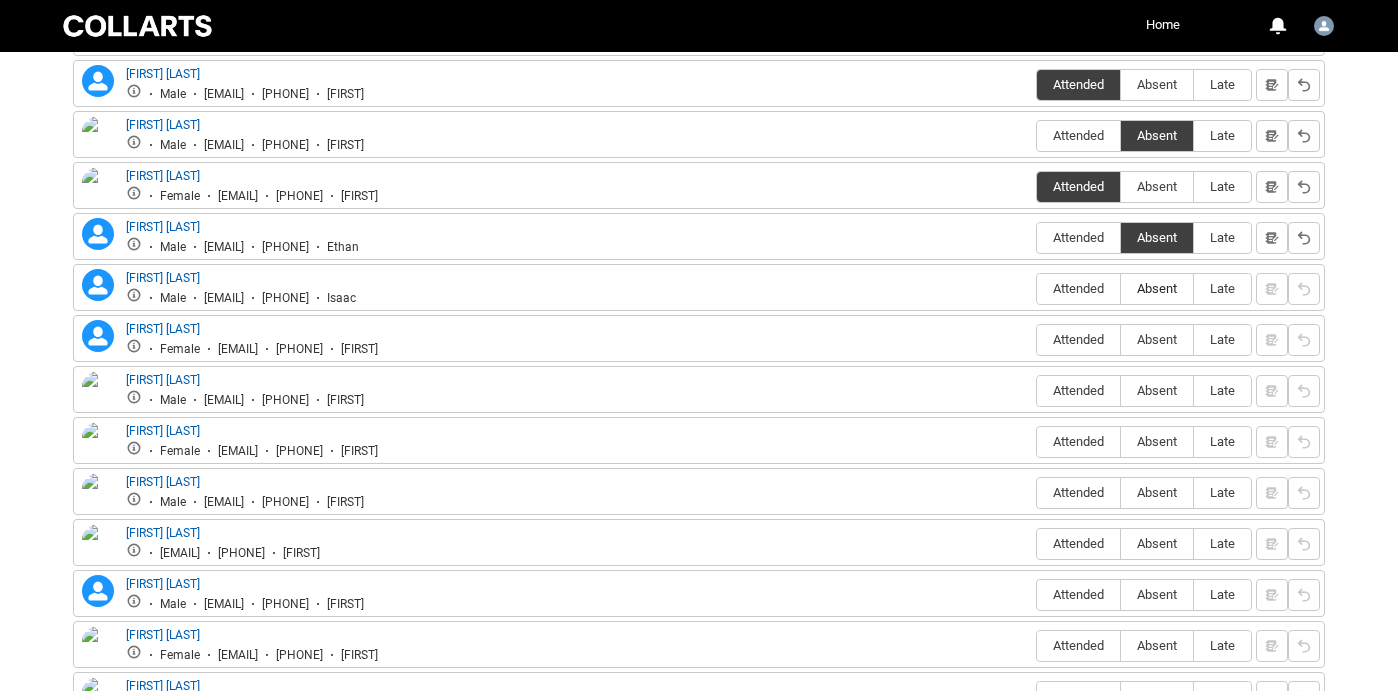 click on "Absent" at bounding box center (1157, 288) 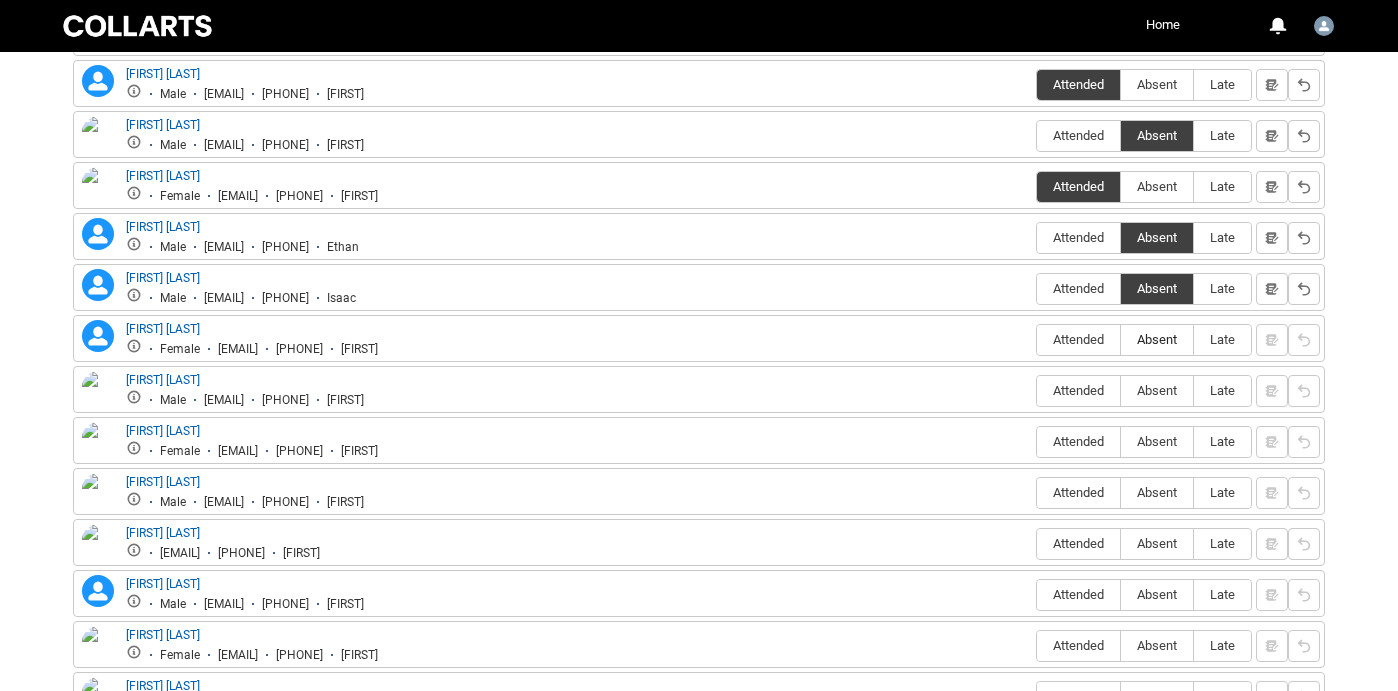 click on "Absent" at bounding box center (1157, 339) 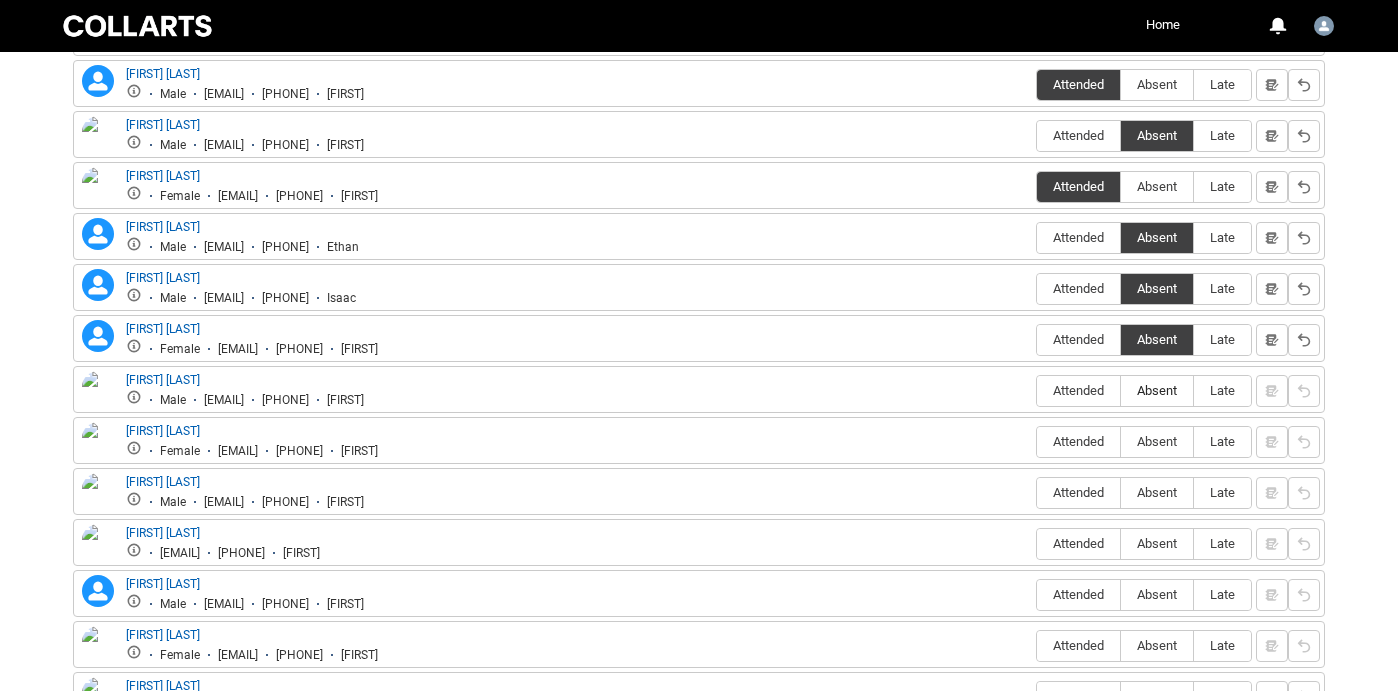 click on "Absent" at bounding box center (1157, 390) 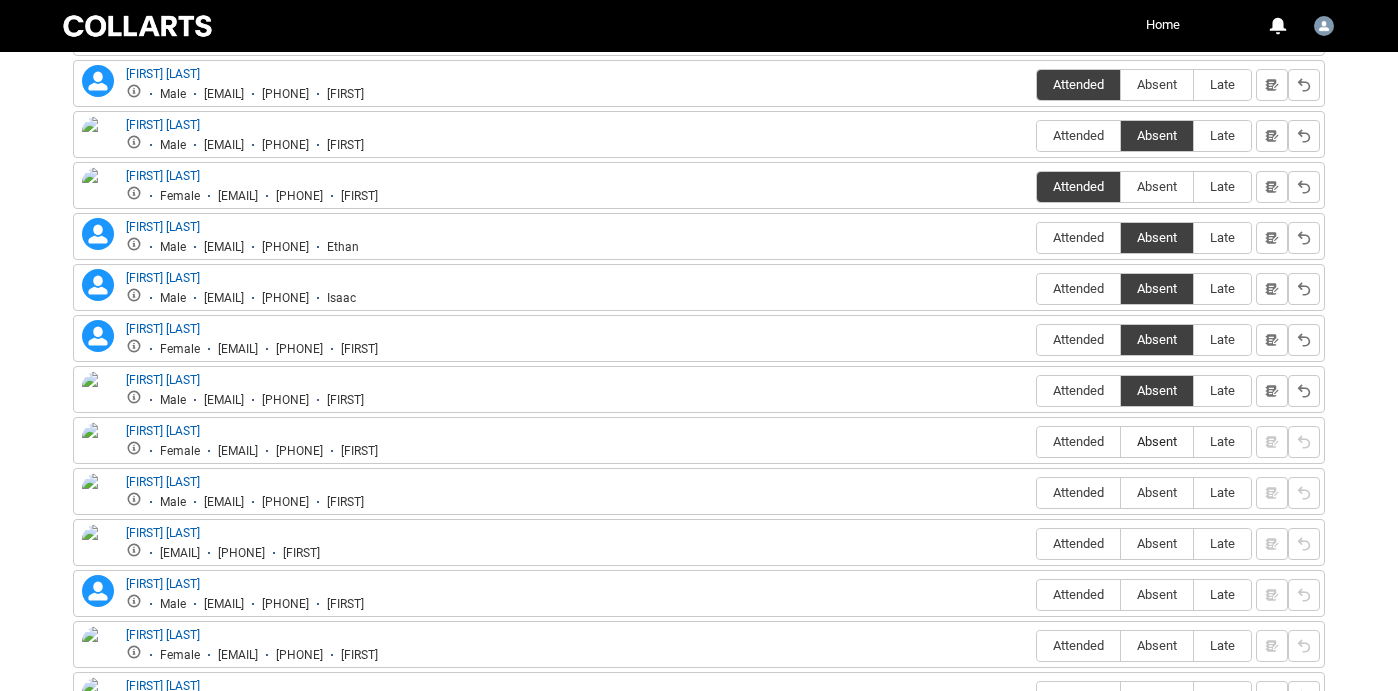 click on "Absent" at bounding box center (1157, 441) 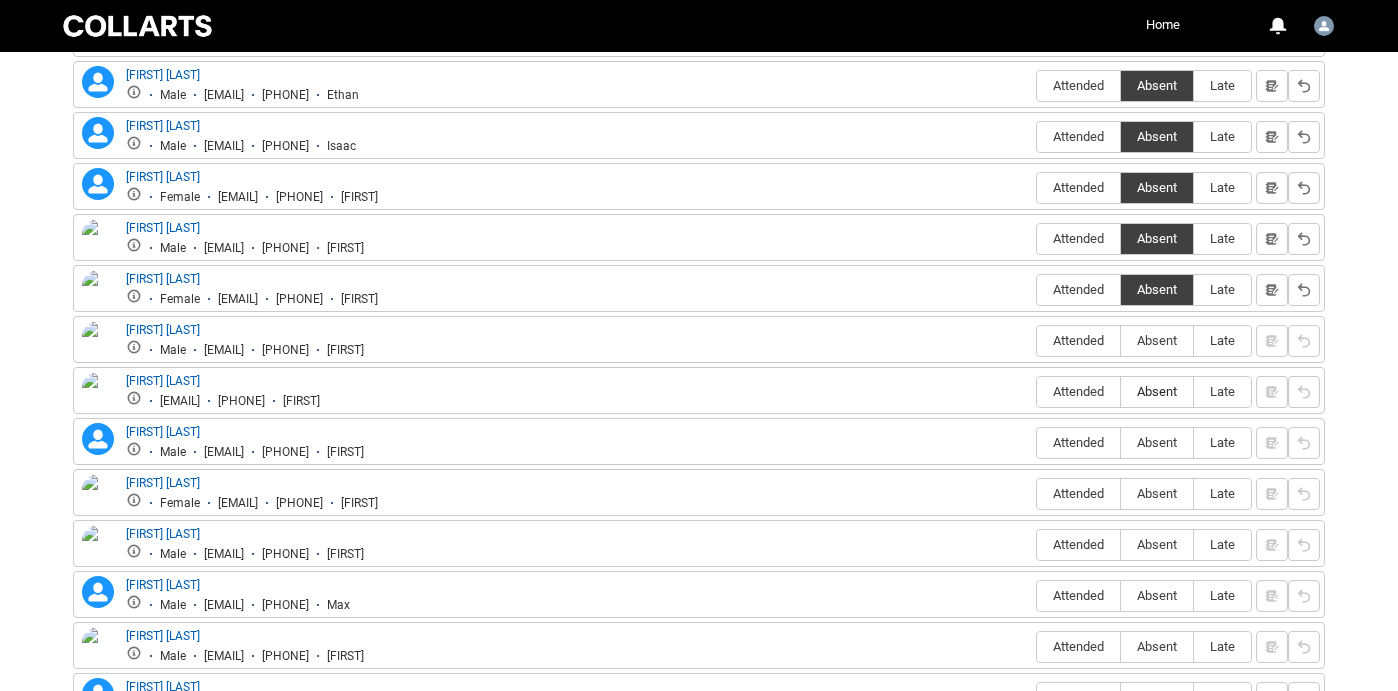 scroll, scrollTop: 1121, scrollLeft: 0, axis: vertical 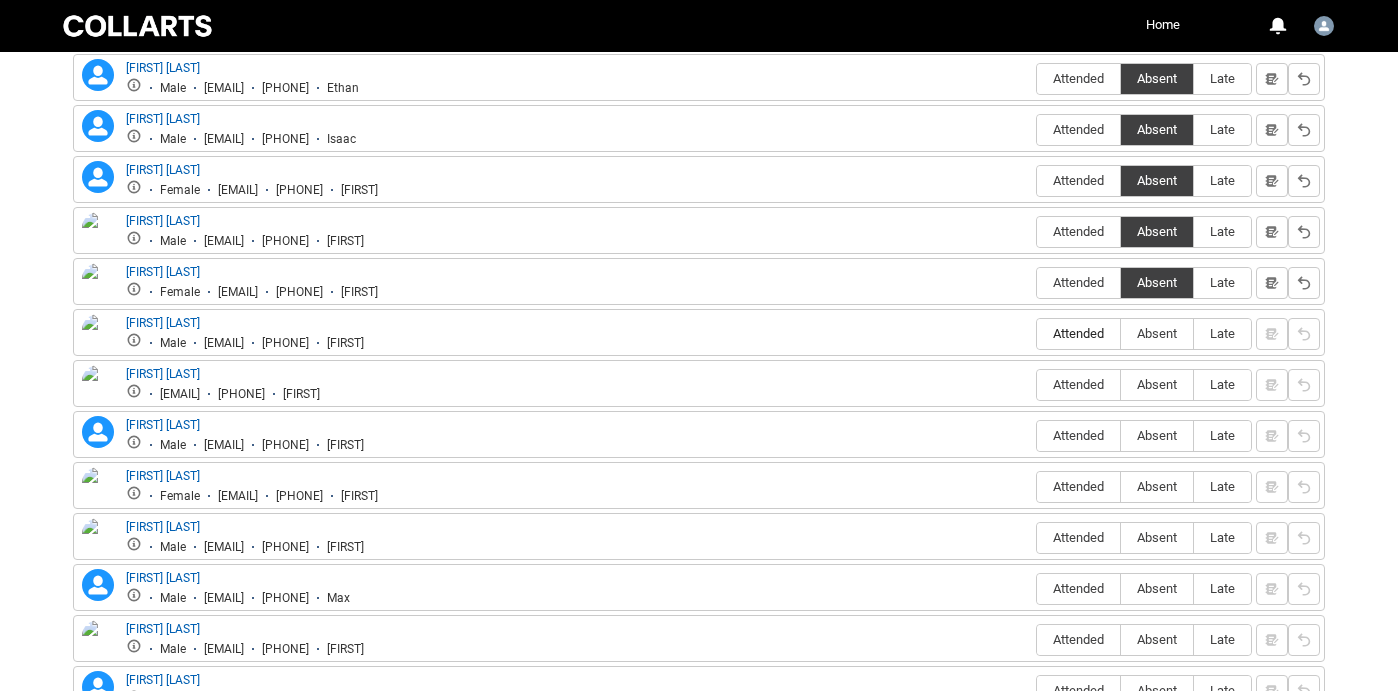 click on "Attended" at bounding box center [1078, 333] 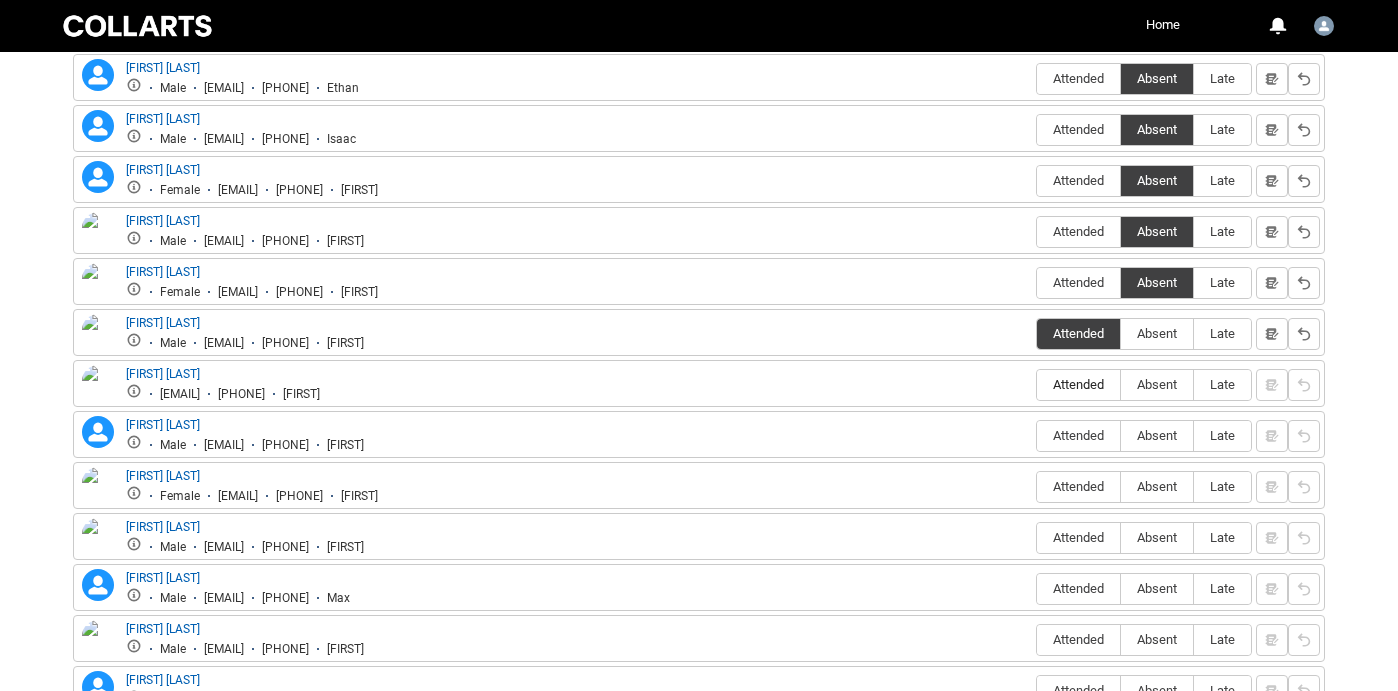 click on "Attended" at bounding box center (1078, 384) 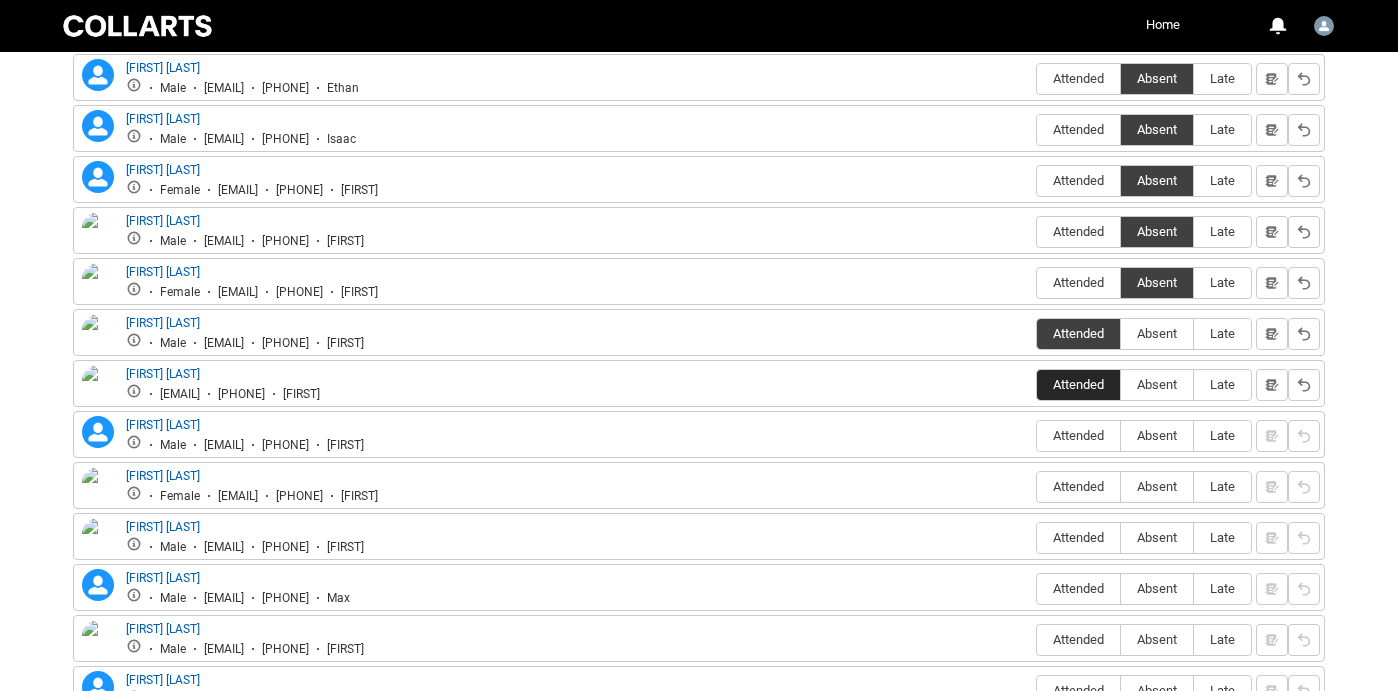 click on "Attended" at bounding box center (1078, 384) 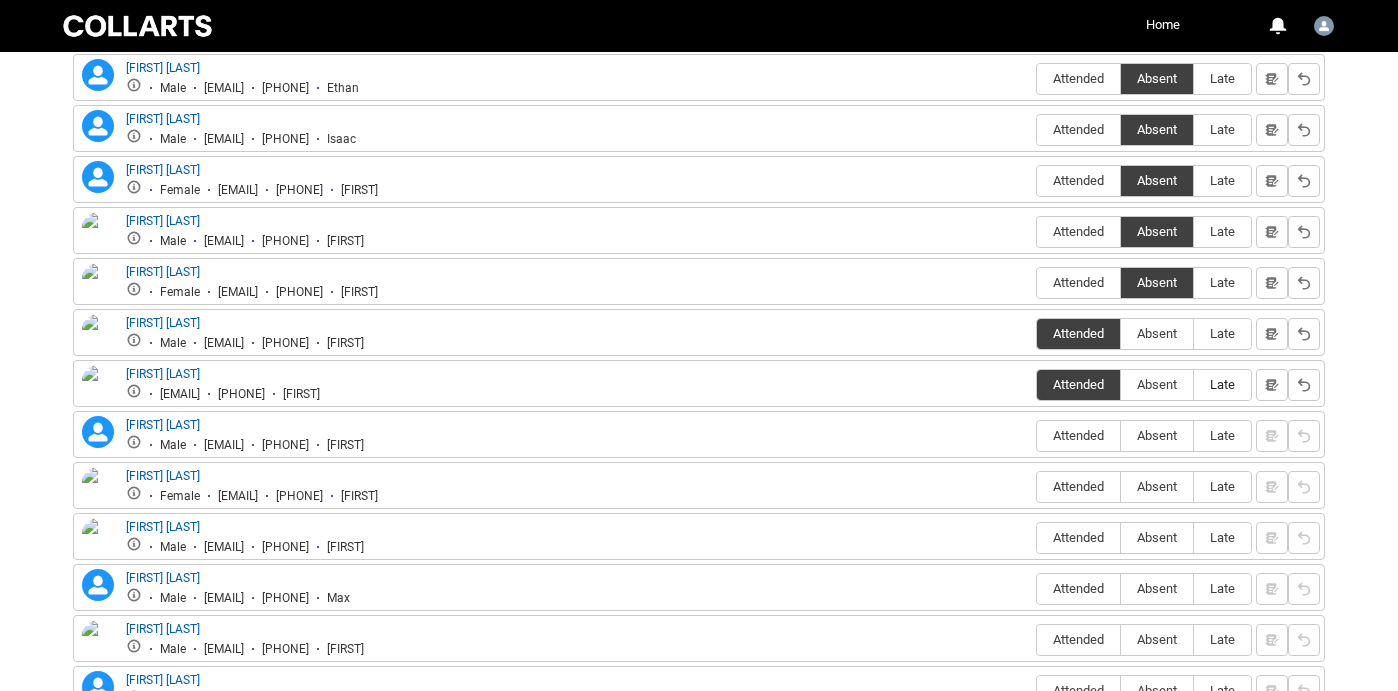 click on "Late" at bounding box center [1222, 384] 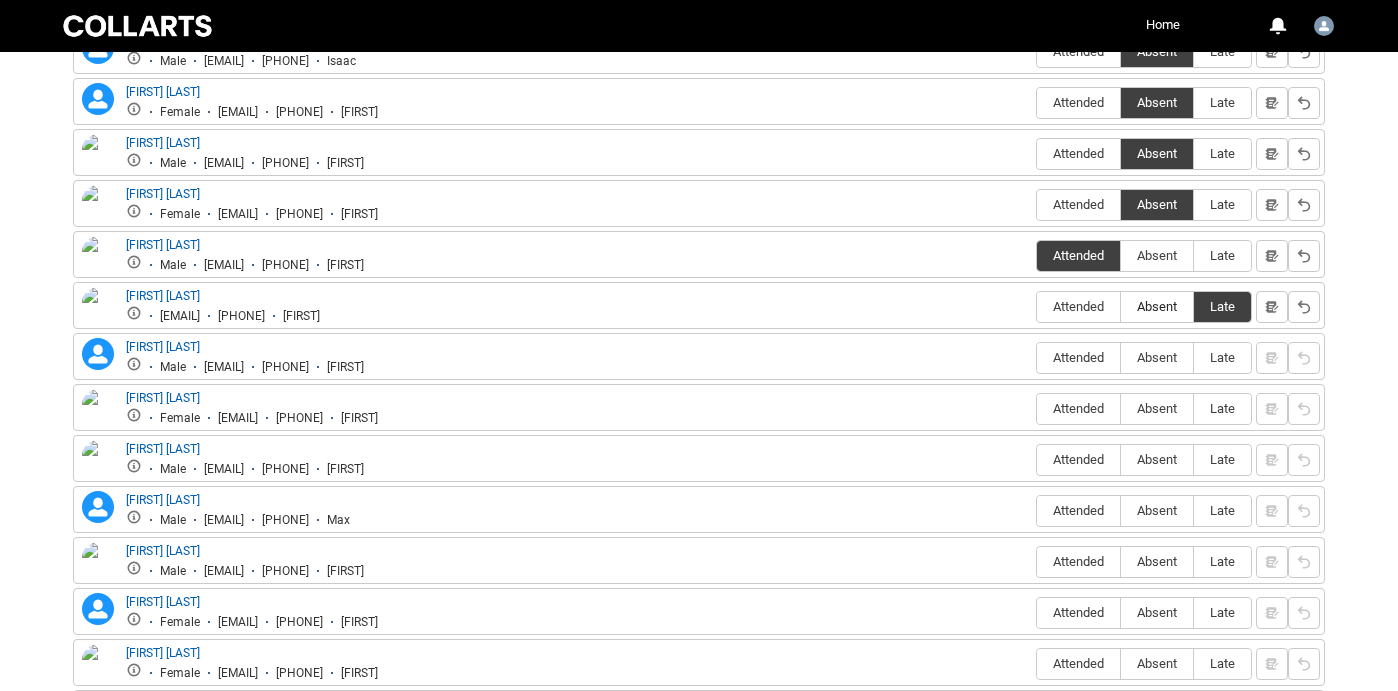 scroll, scrollTop: 1200, scrollLeft: 0, axis: vertical 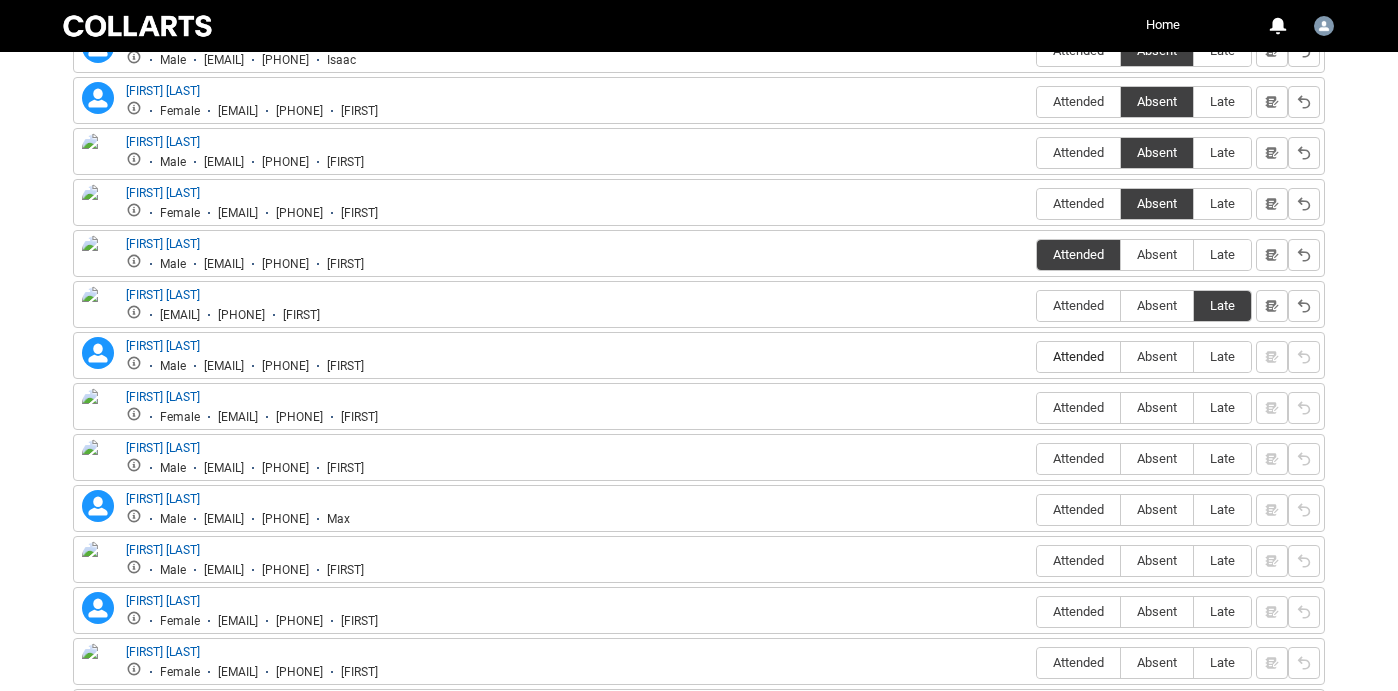 click on "Attended" at bounding box center [1078, 356] 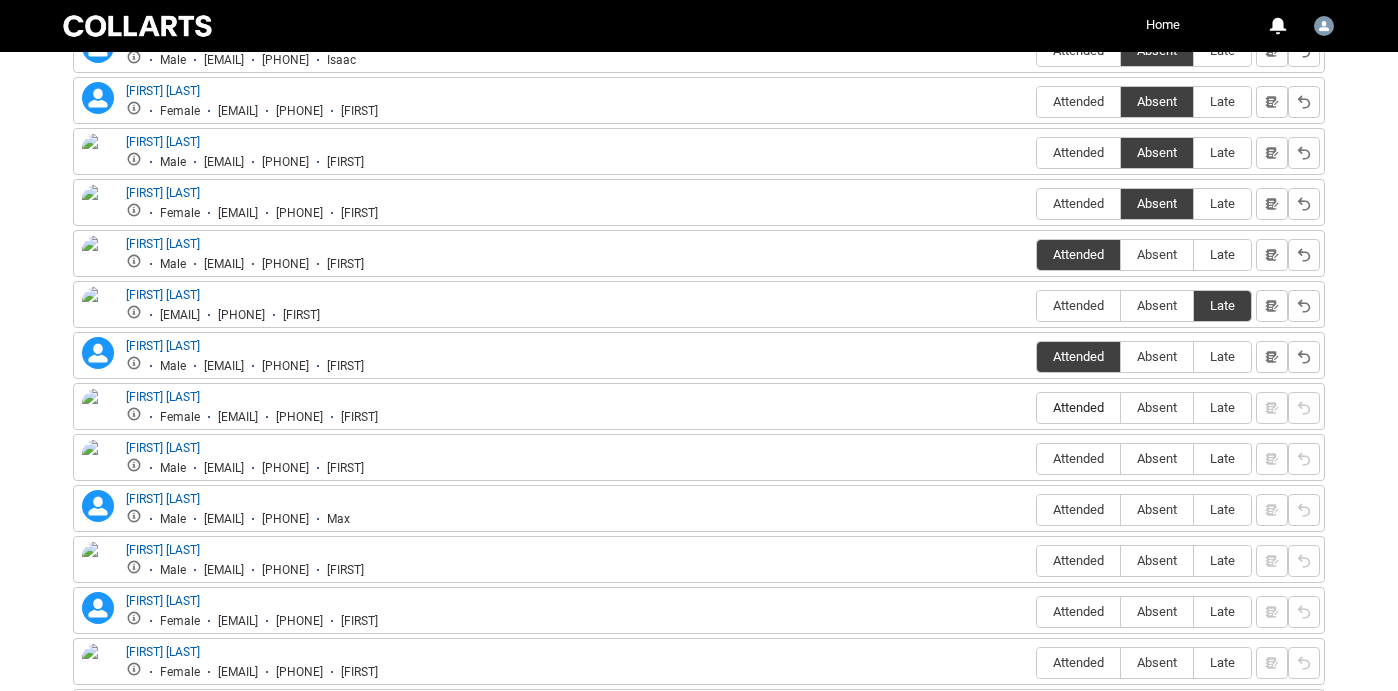 click on "Attended" at bounding box center [1078, 407] 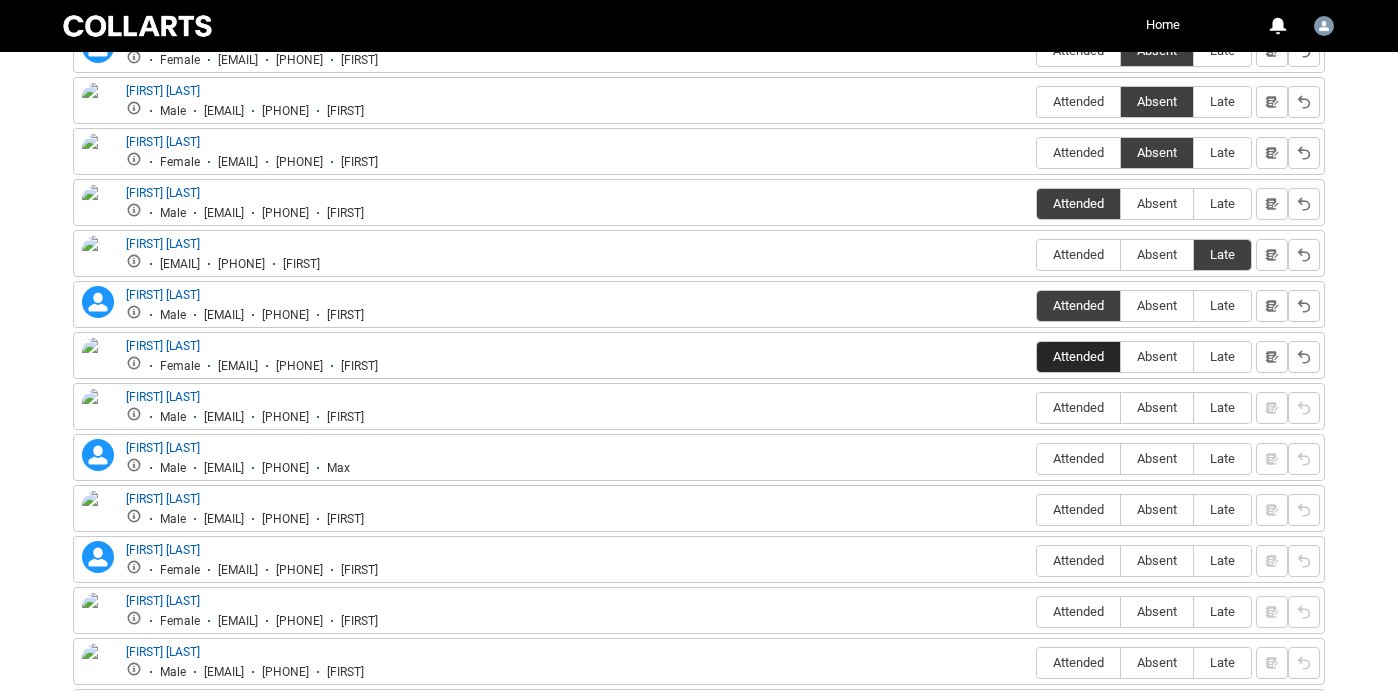 scroll, scrollTop: 1302, scrollLeft: 0, axis: vertical 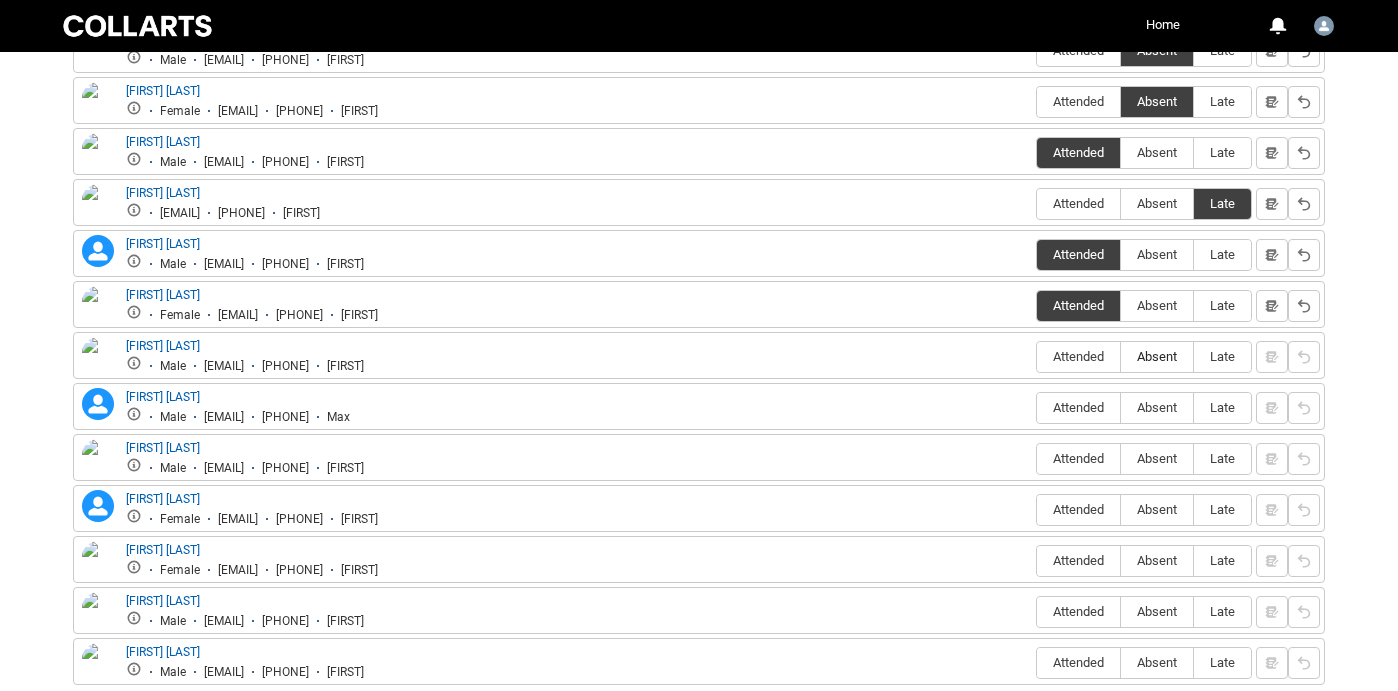 click on "Absent" at bounding box center (1157, 356) 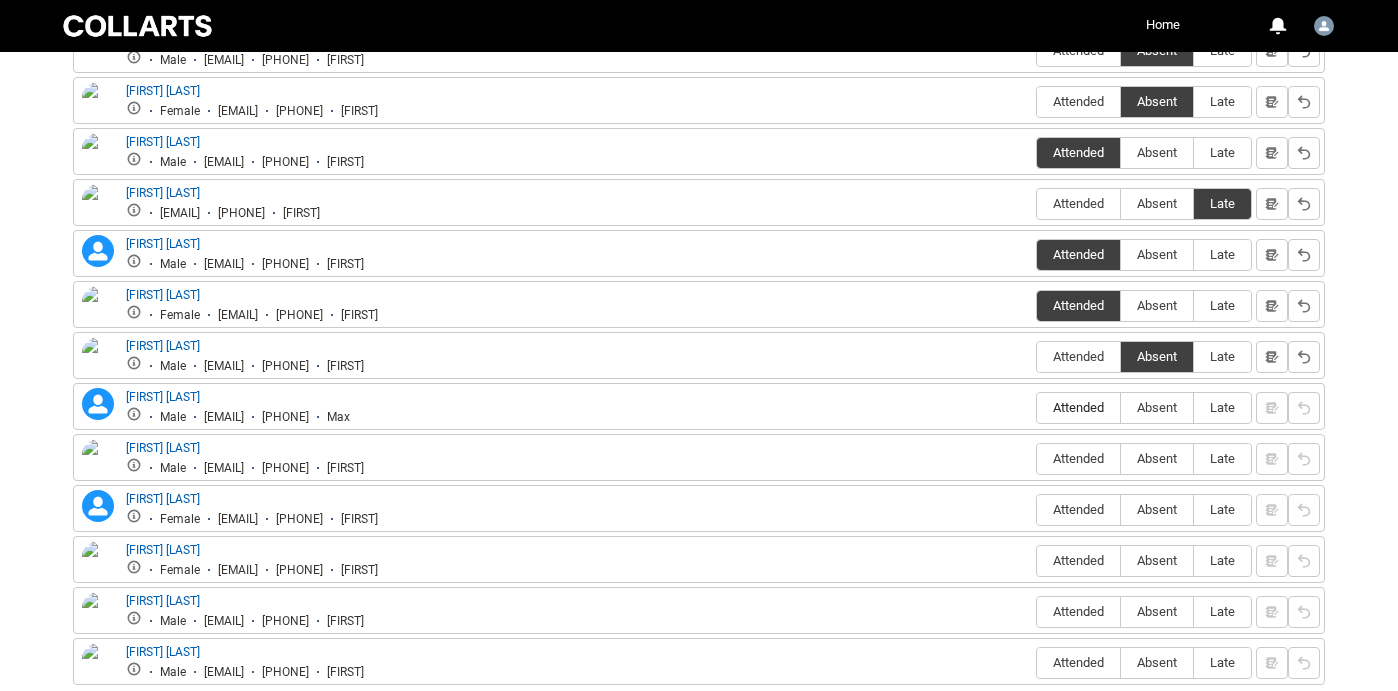 click on "Attended" at bounding box center (1078, 407) 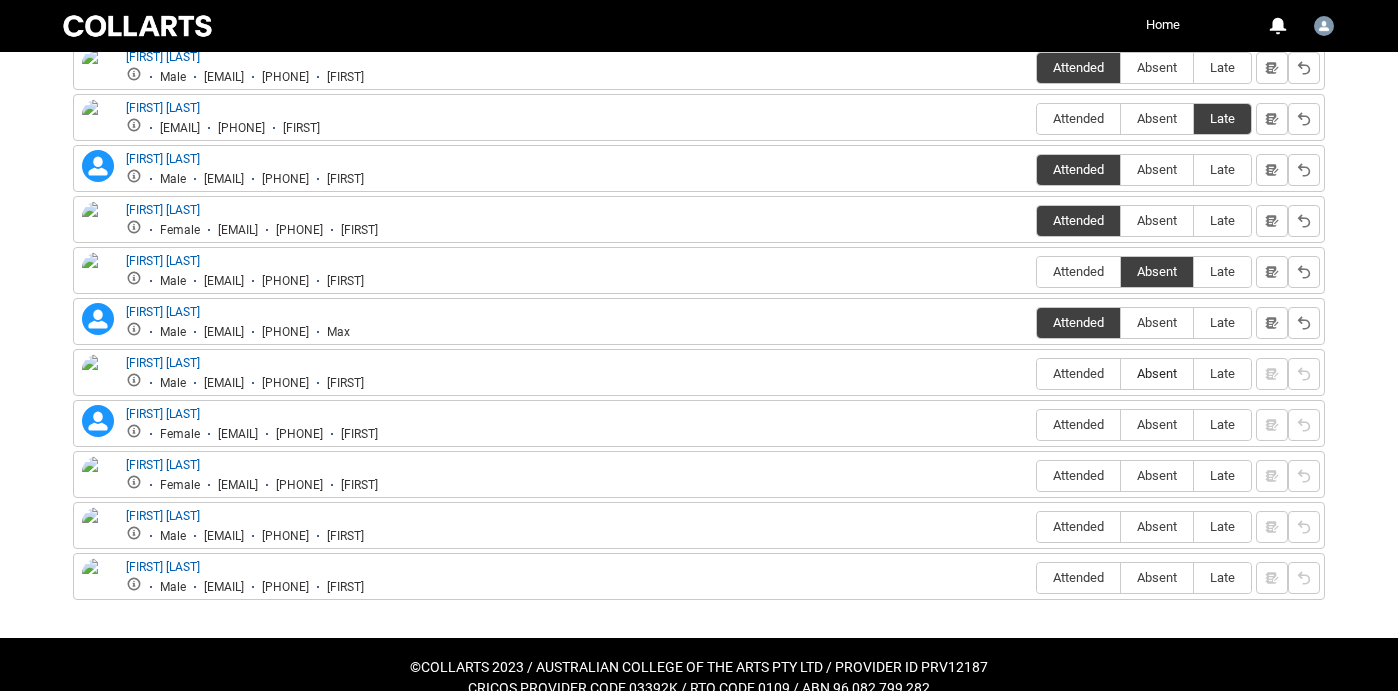 scroll, scrollTop: 1395, scrollLeft: 0, axis: vertical 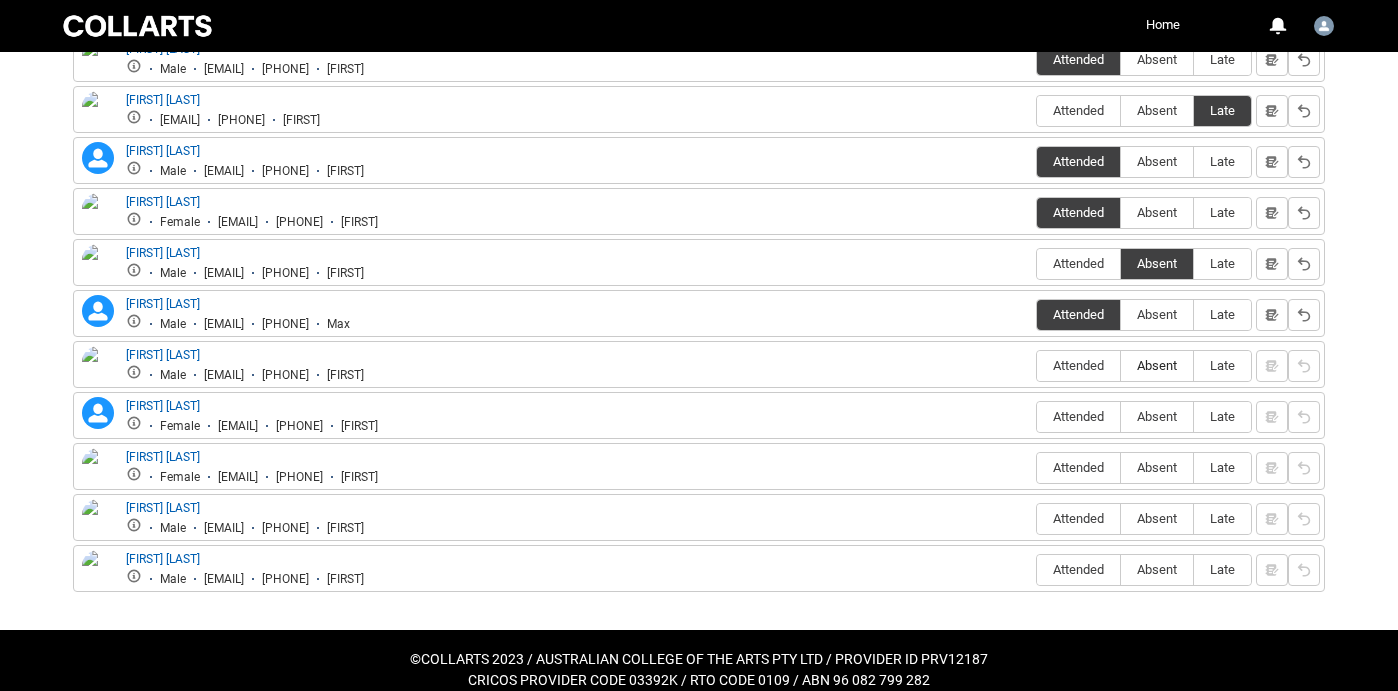 click on "Absent" at bounding box center [1157, 365] 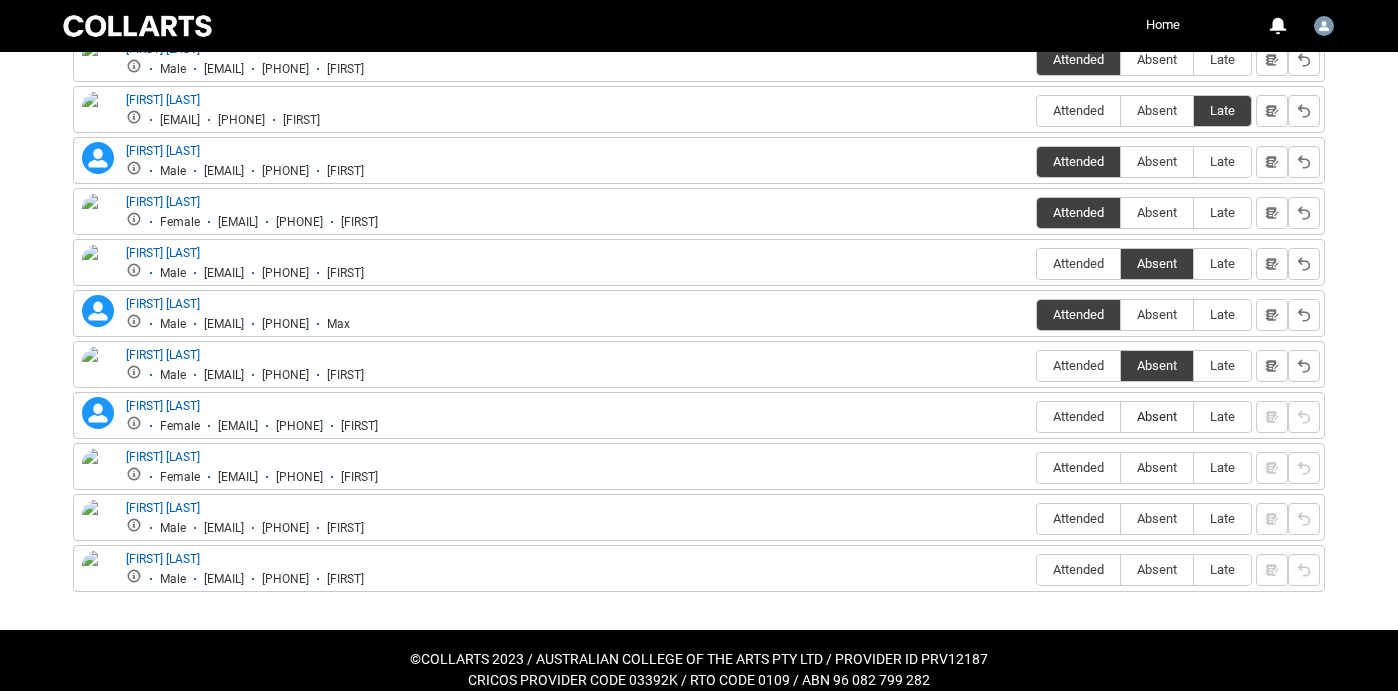 click on "Absent" at bounding box center [1157, 416] 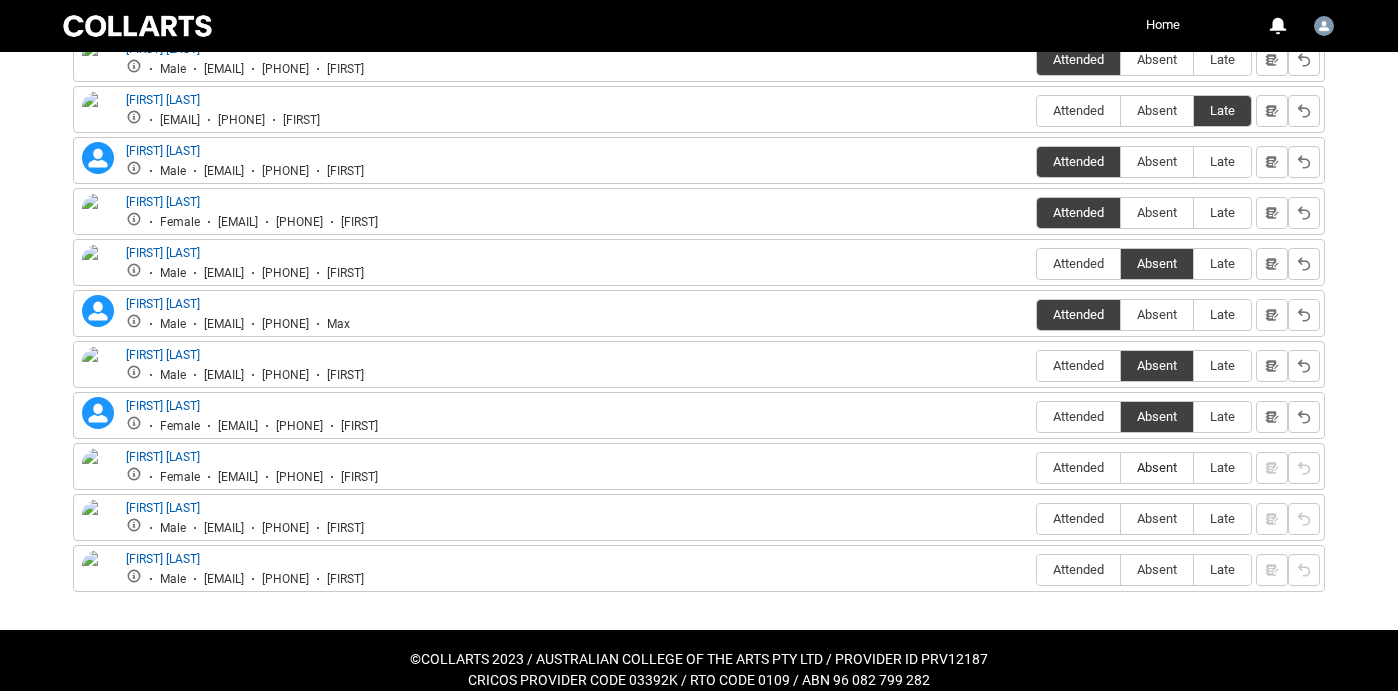 click on "Absent" at bounding box center (1157, 467) 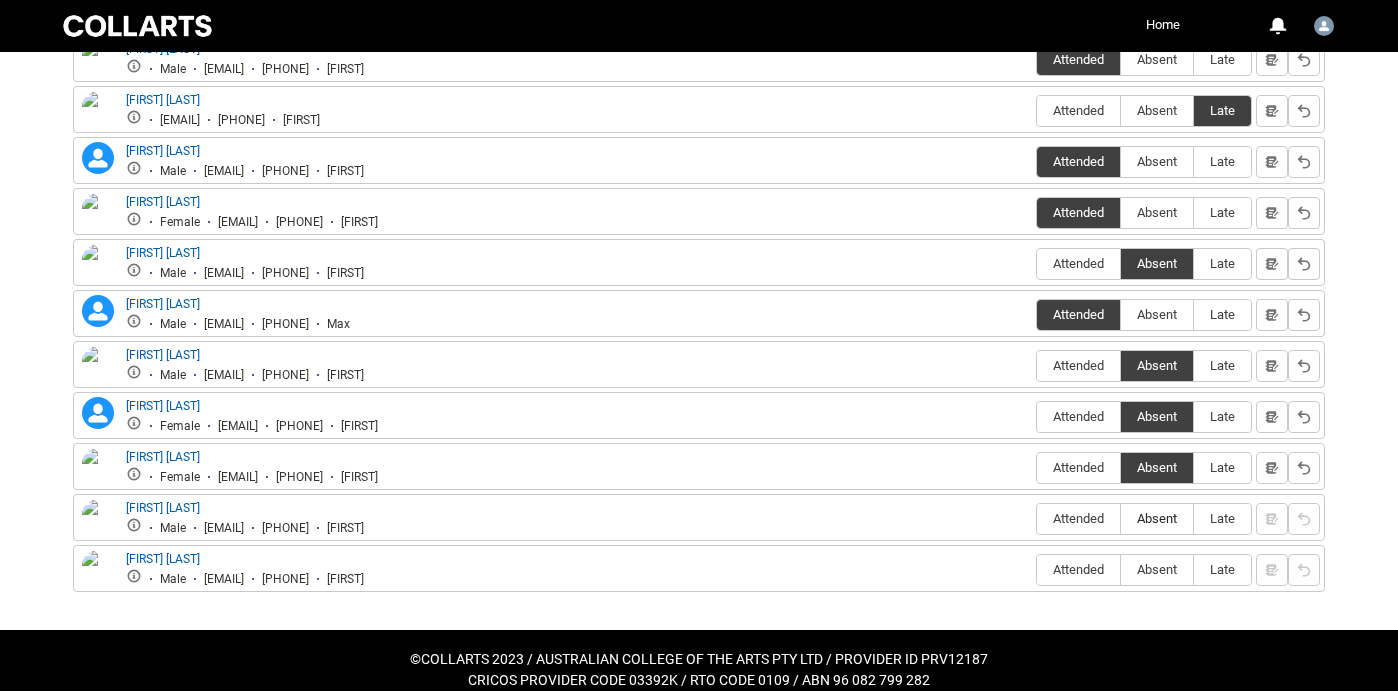 click on "Absent" at bounding box center (1157, 518) 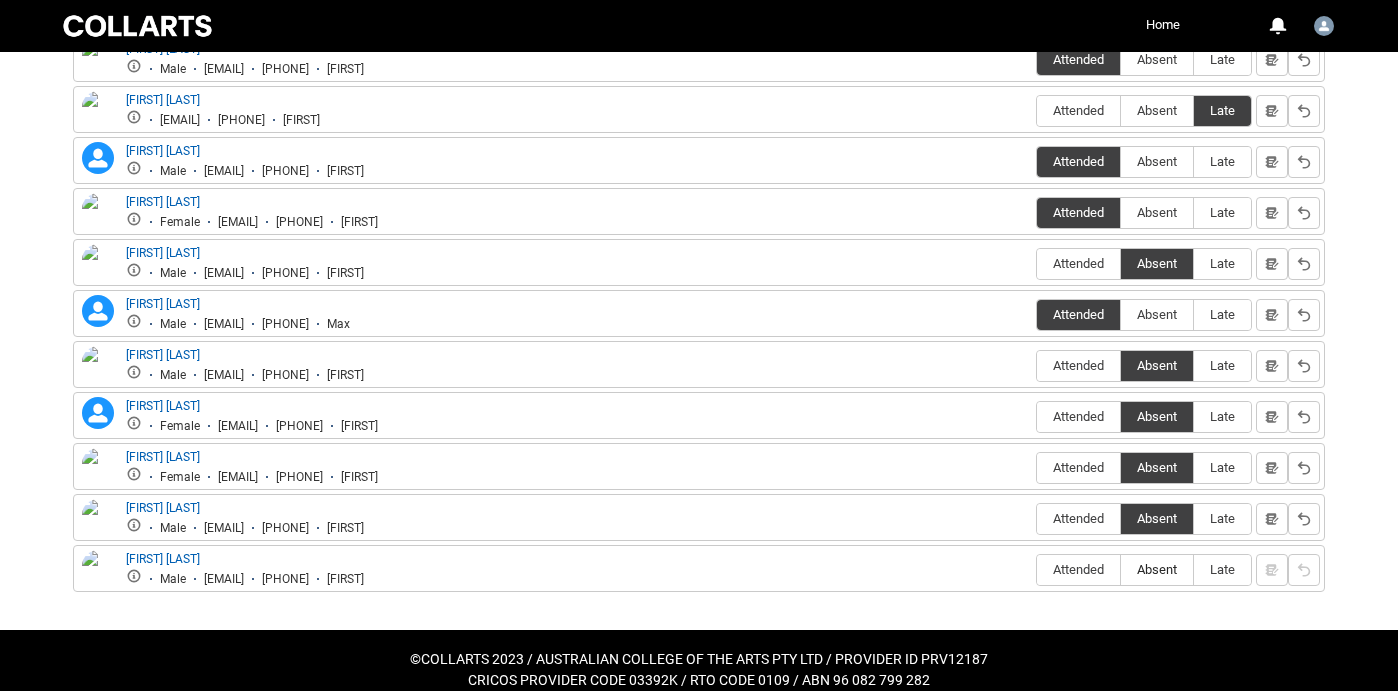 click on "Absent" at bounding box center (1157, 569) 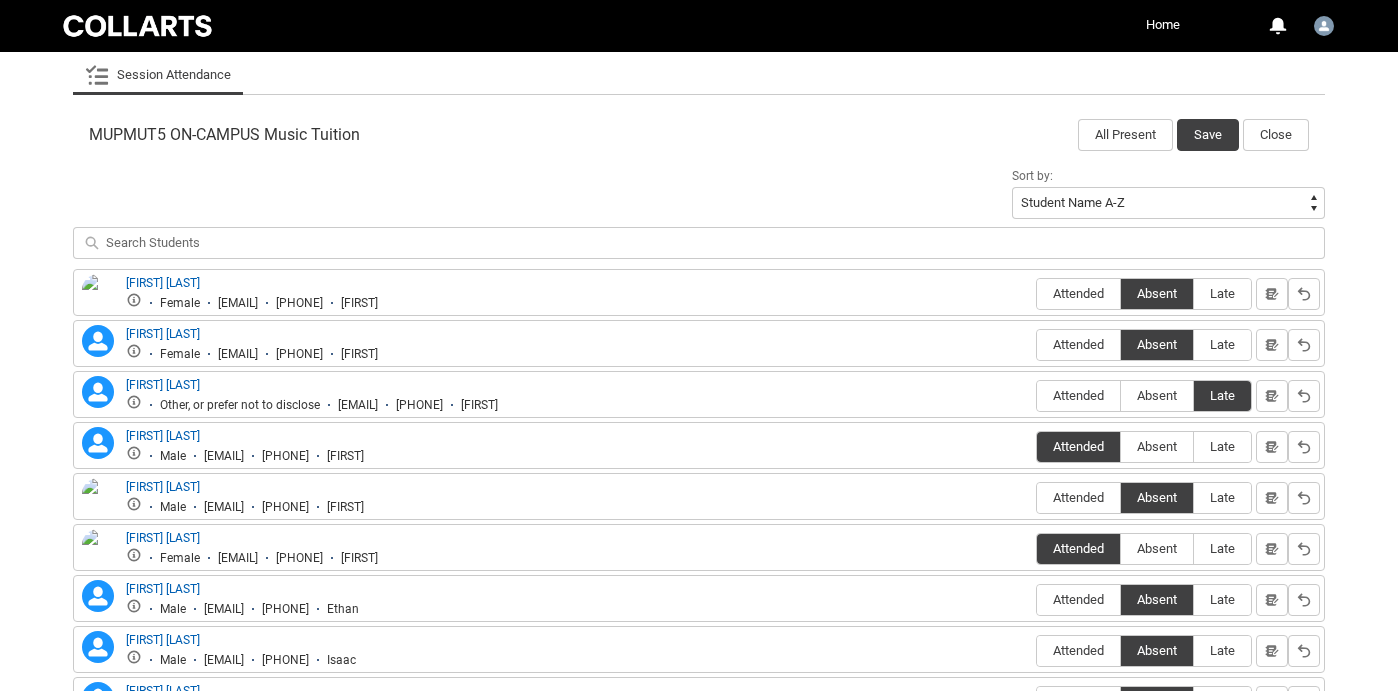 scroll, scrollTop: 592, scrollLeft: 0, axis: vertical 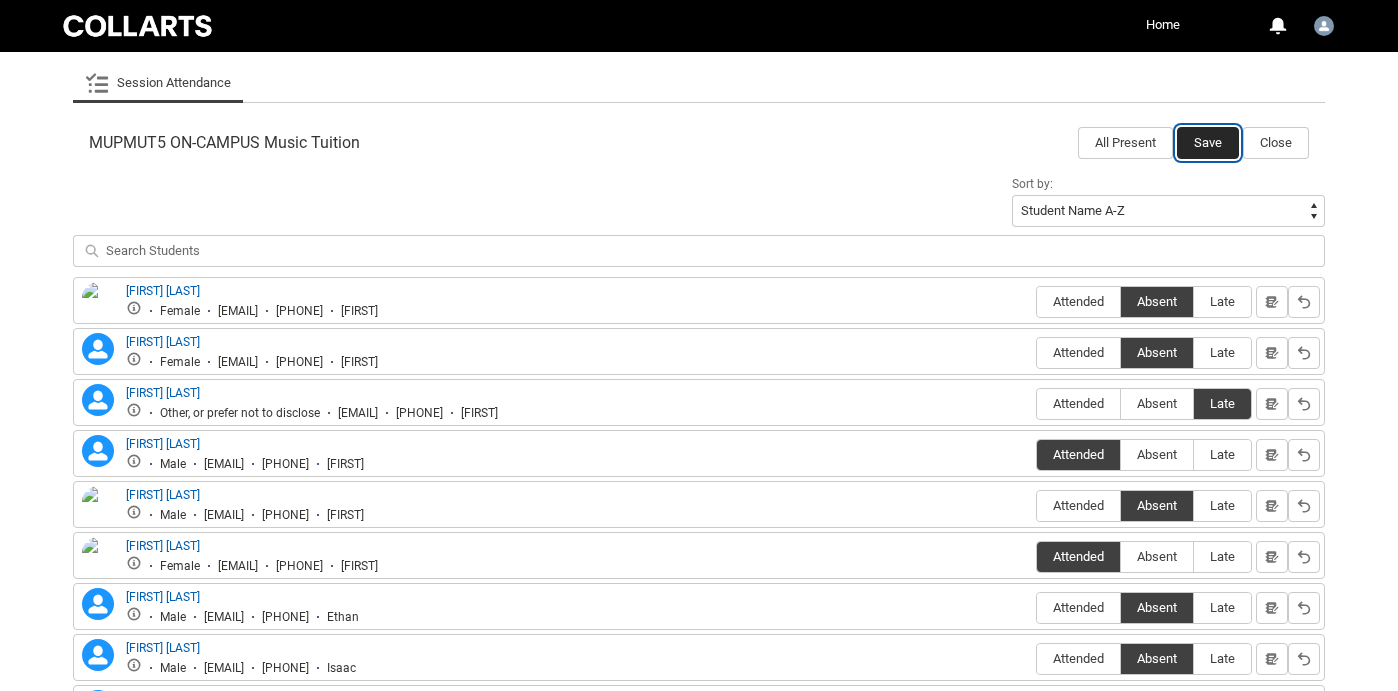 click on "Save" at bounding box center [1208, 143] 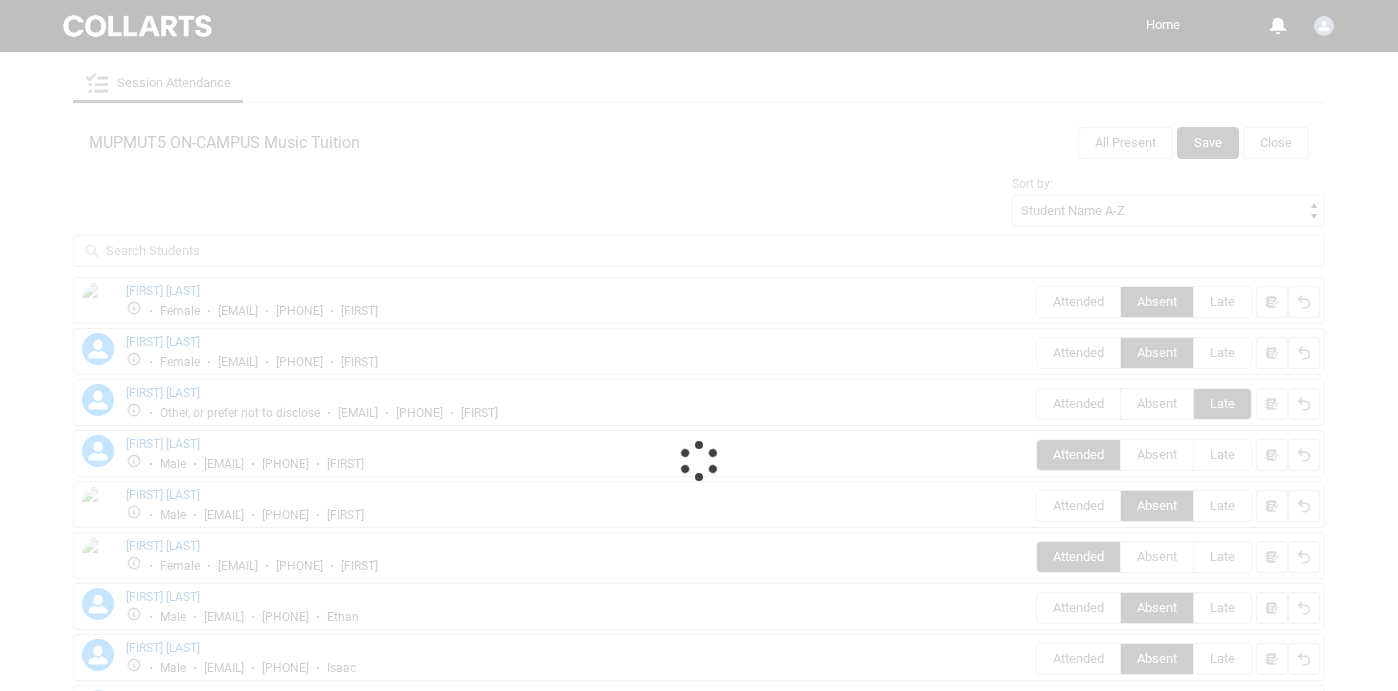scroll, scrollTop: 551, scrollLeft: 0, axis: vertical 